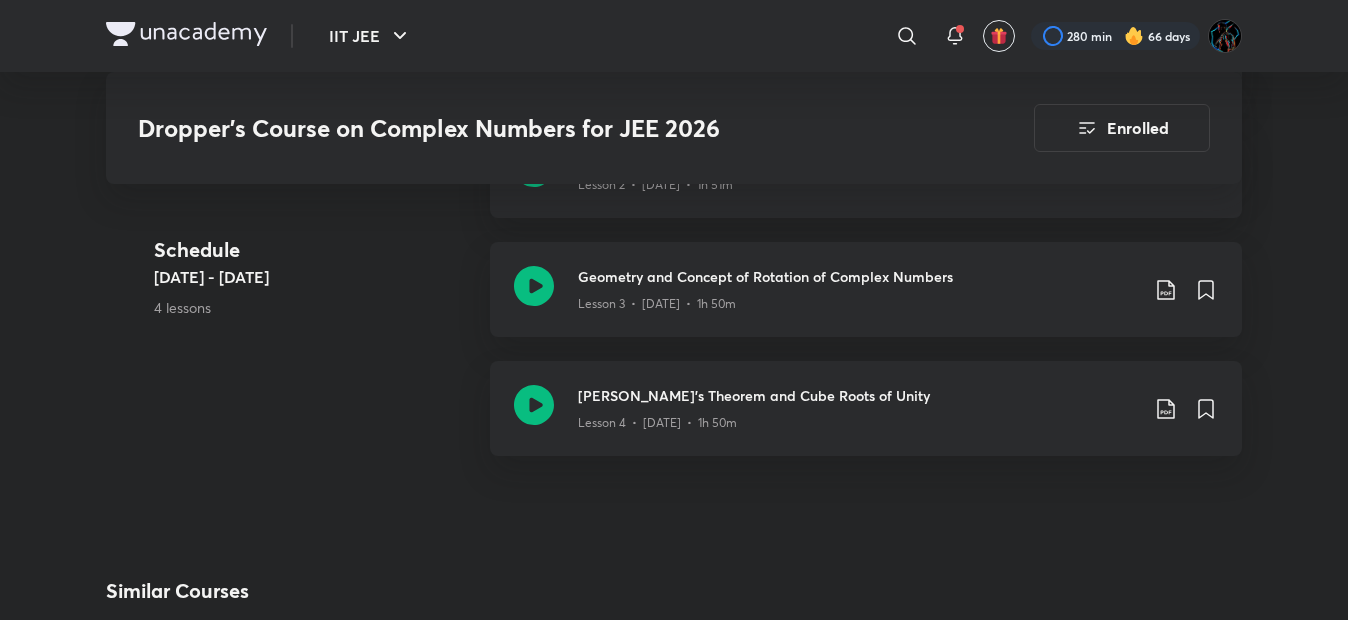 scroll, scrollTop: 1173, scrollLeft: 0, axis: vertical 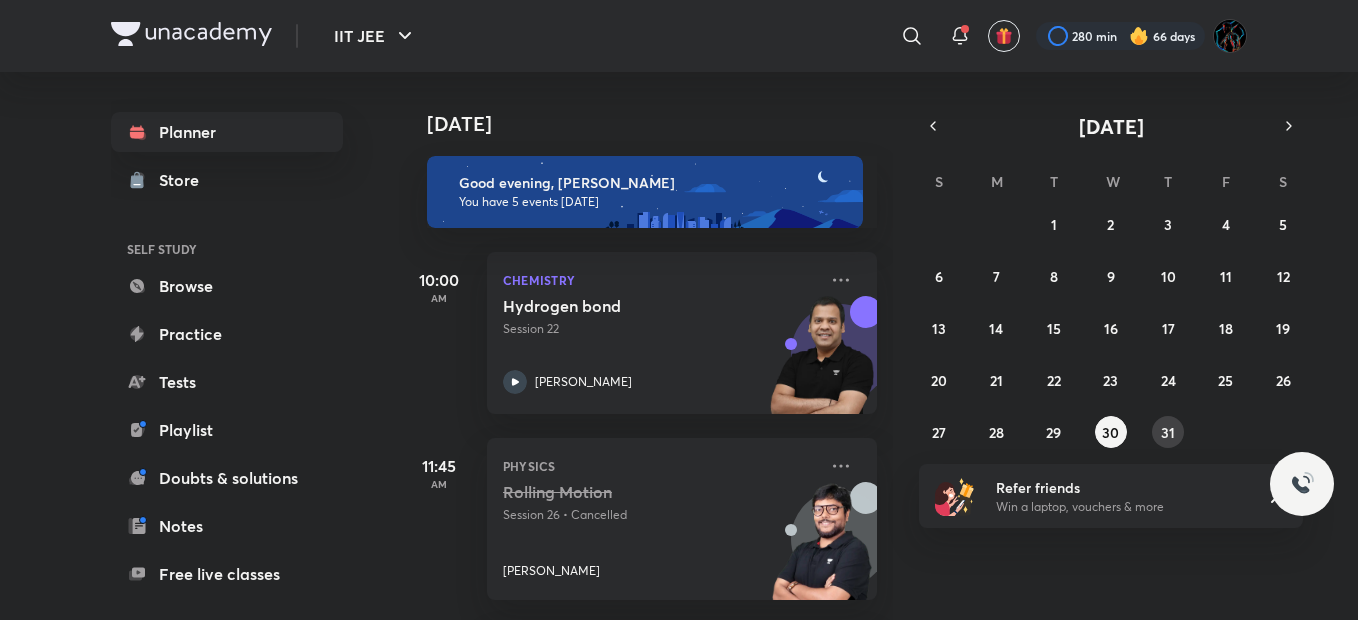 click on "31" at bounding box center [1168, 432] 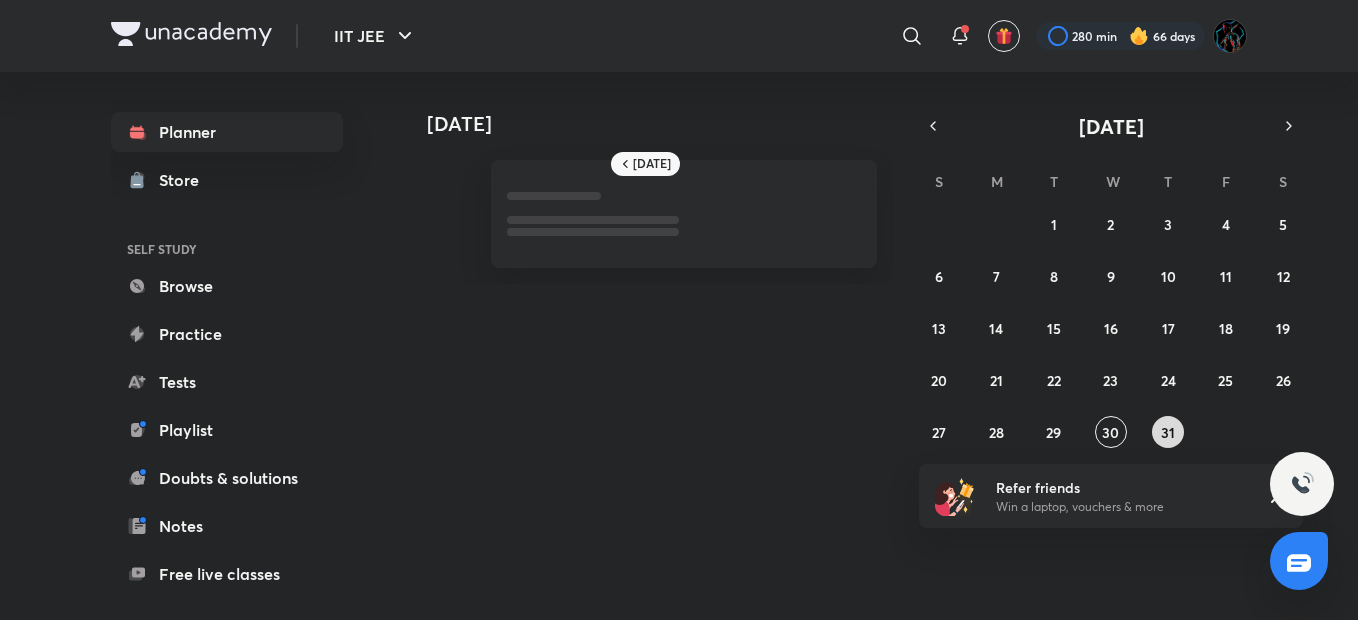 scroll, scrollTop: 0, scrollLeft: 0, axis: both 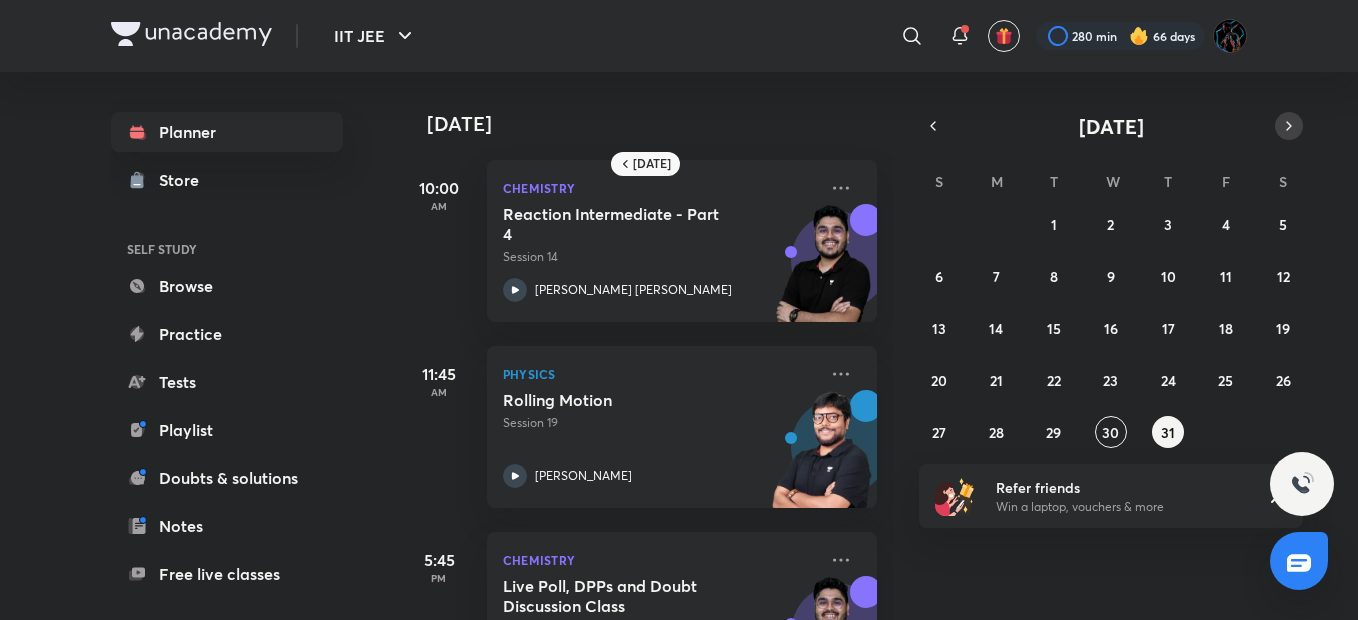 click 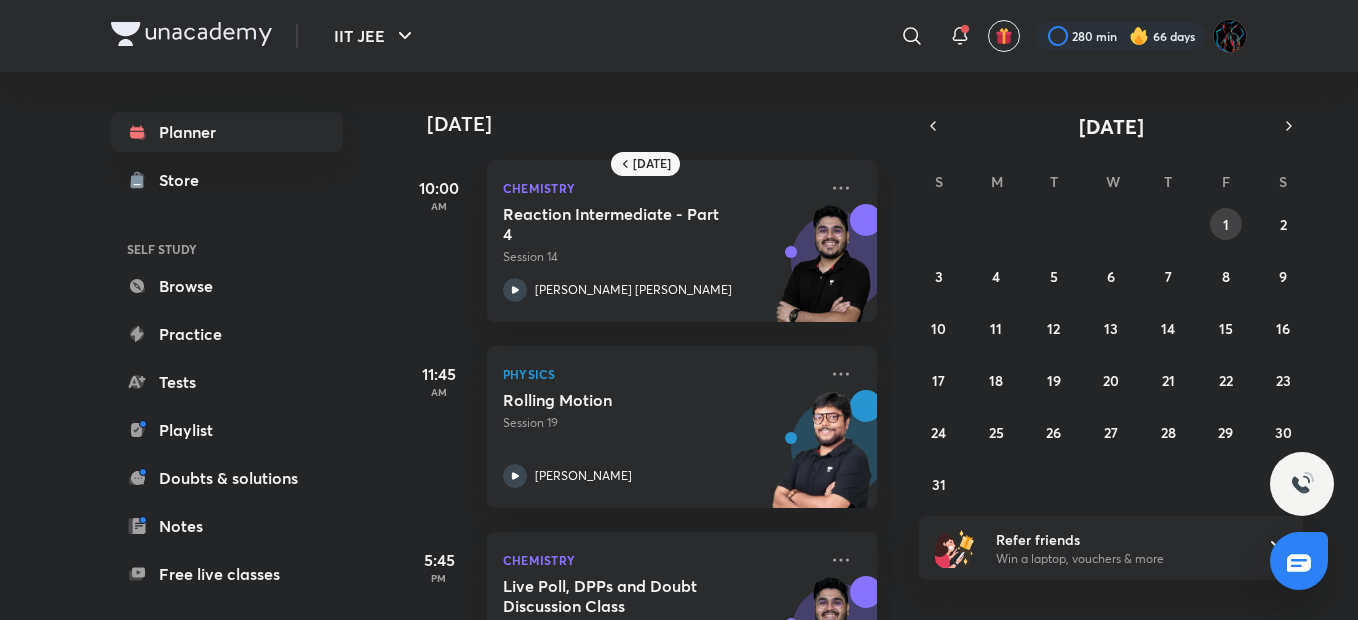 click on "1" at bounding box center (1226, 224) 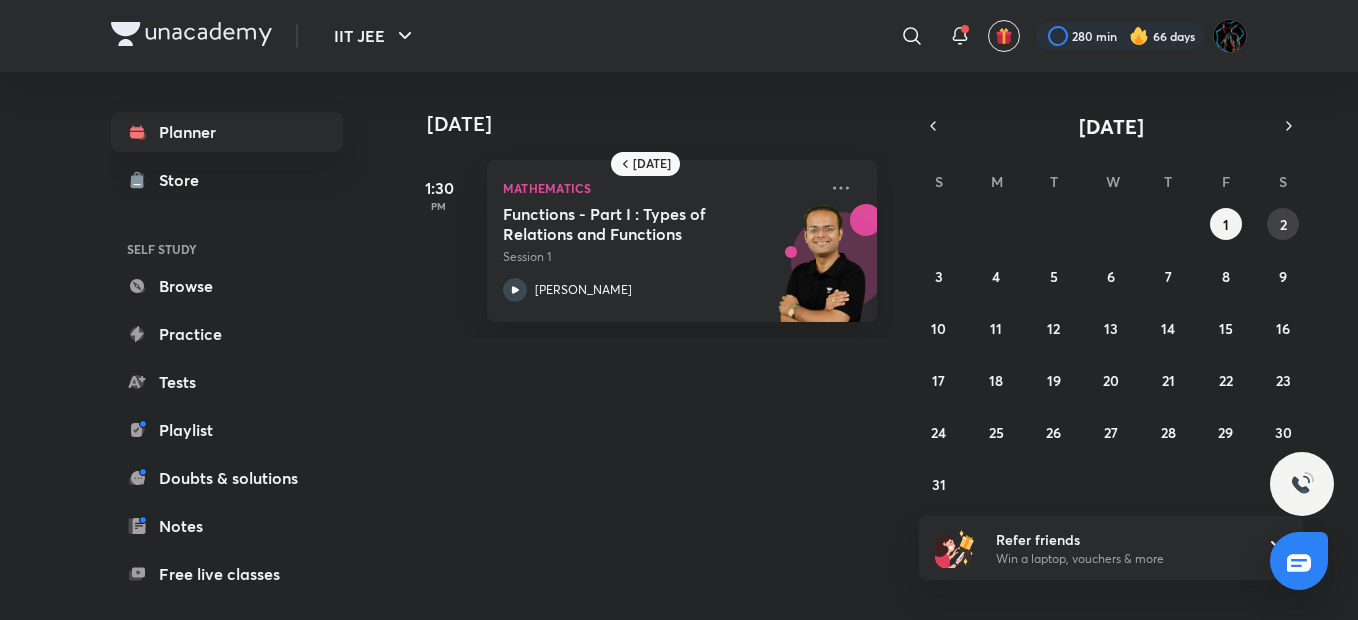 click on "2" at bounding box center [1283, 224] 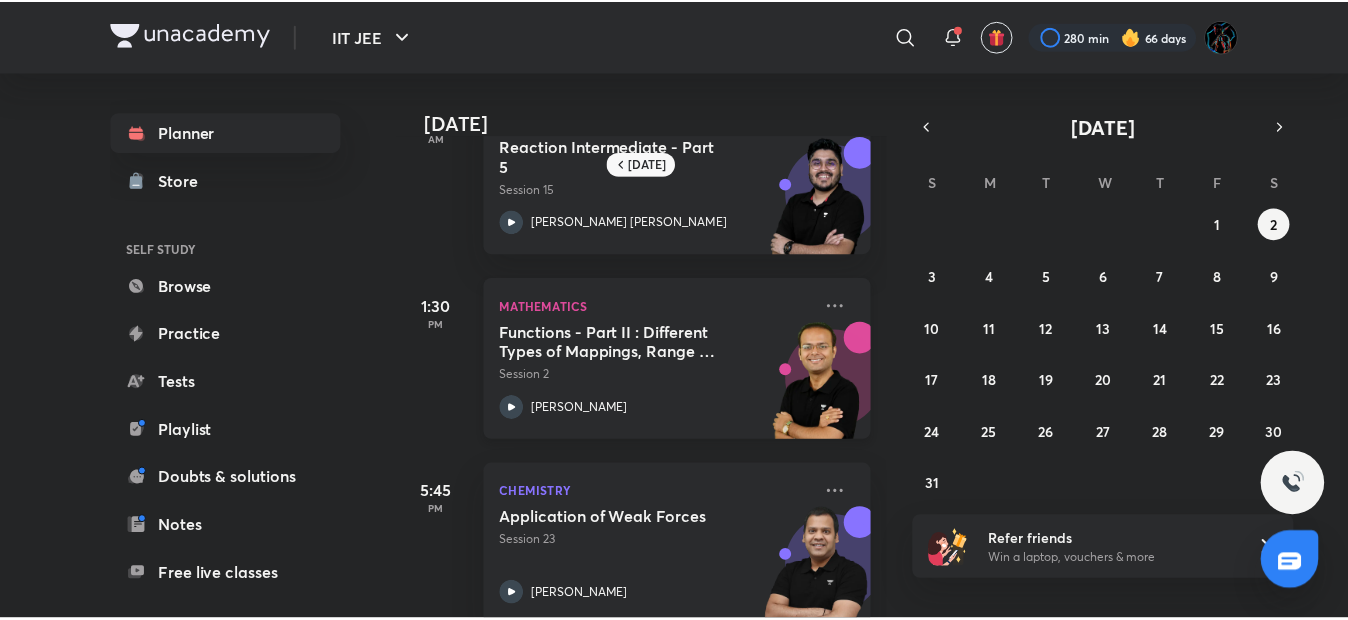scroll, scrollTop: 0, scrollLeft: 0, axis: both 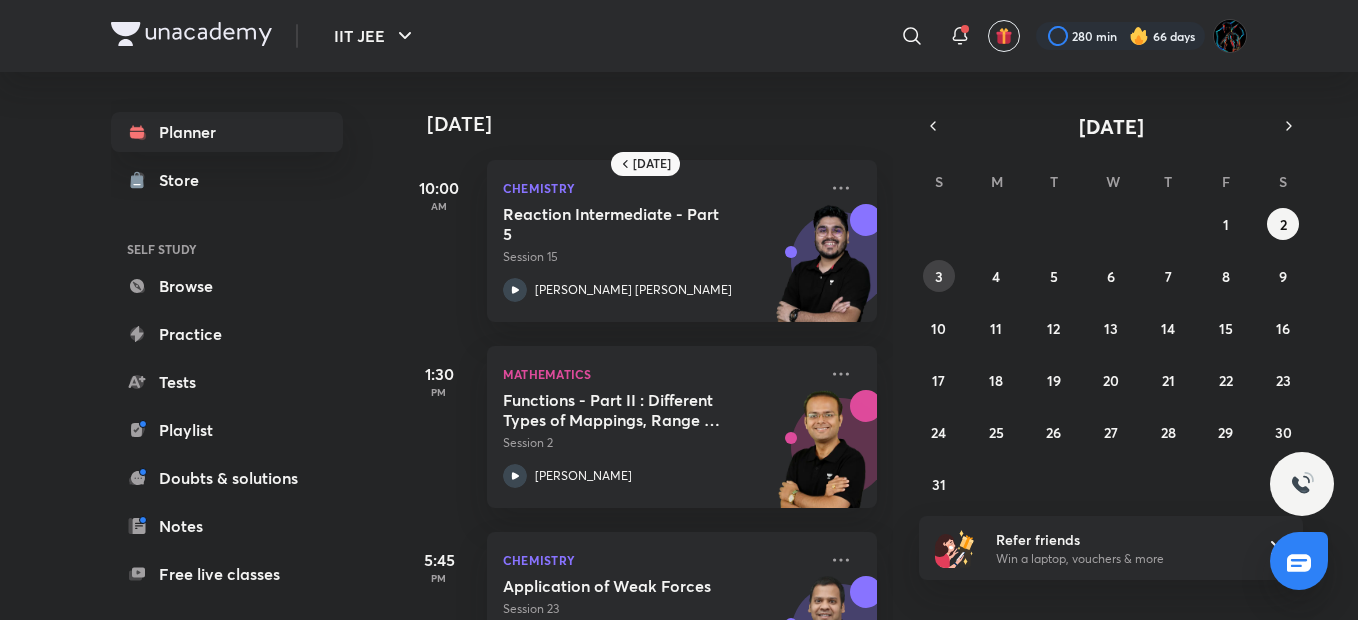 click on "3" at bounding box center (939, 276) 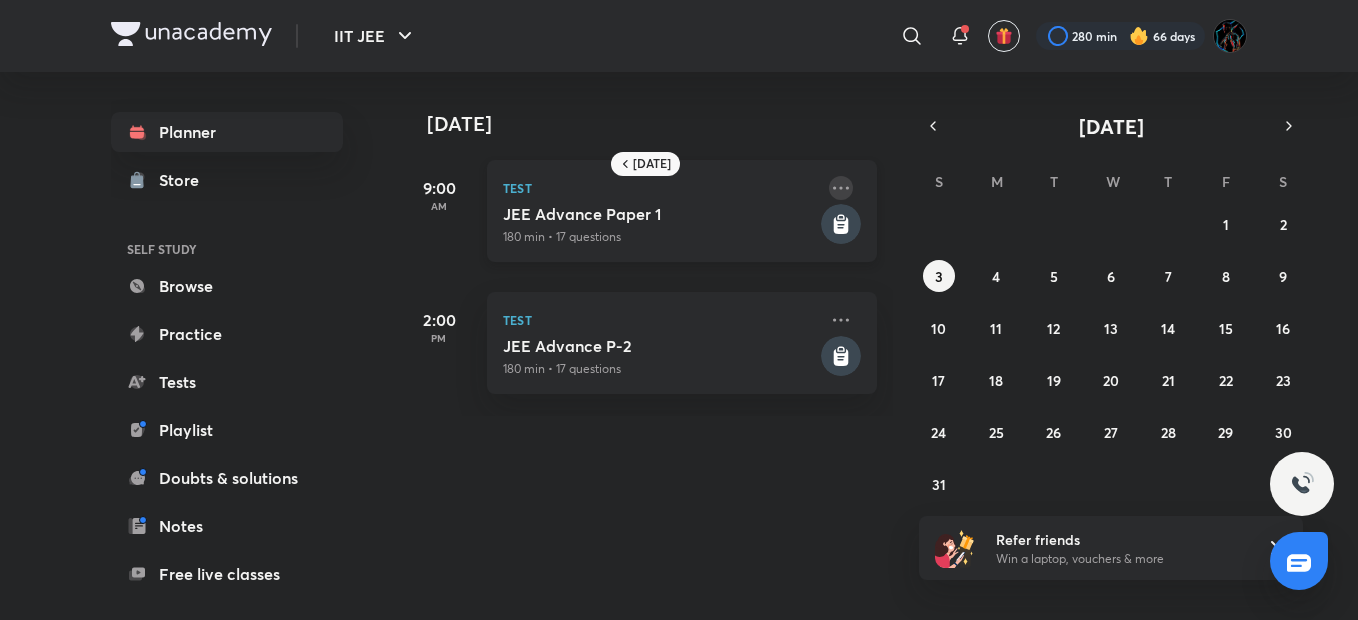 click 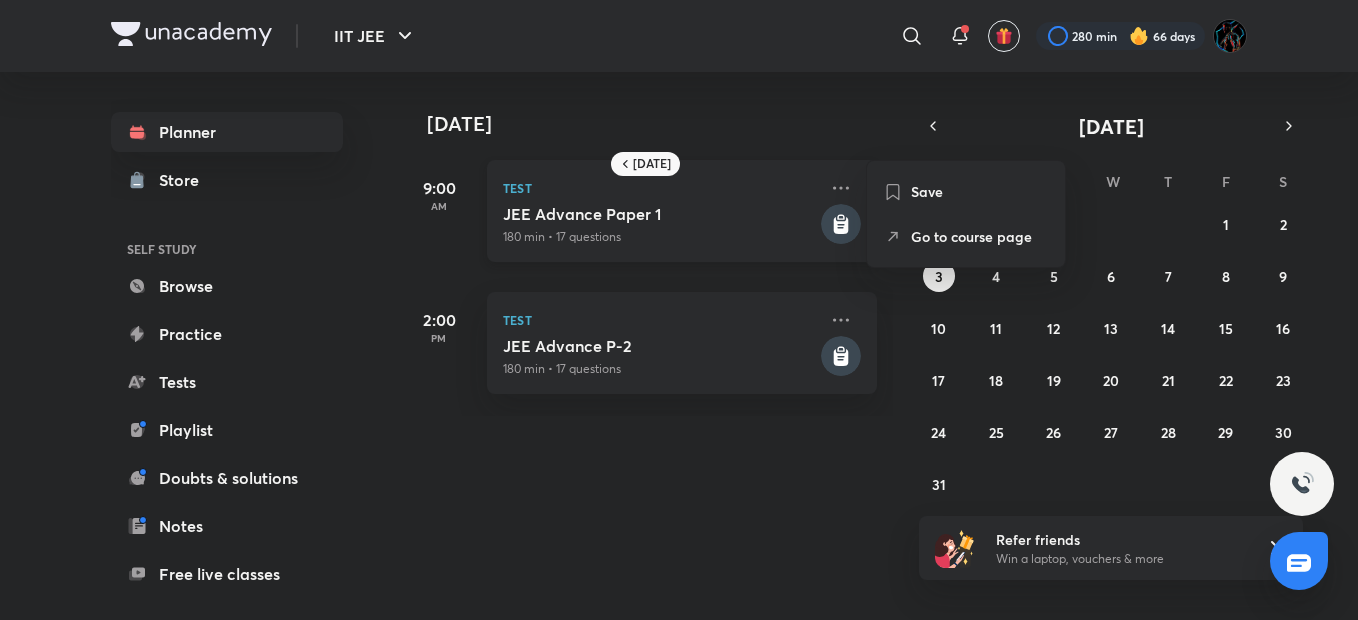 click on "JEE Advance Paper 1" at bounding box center (660, 214) 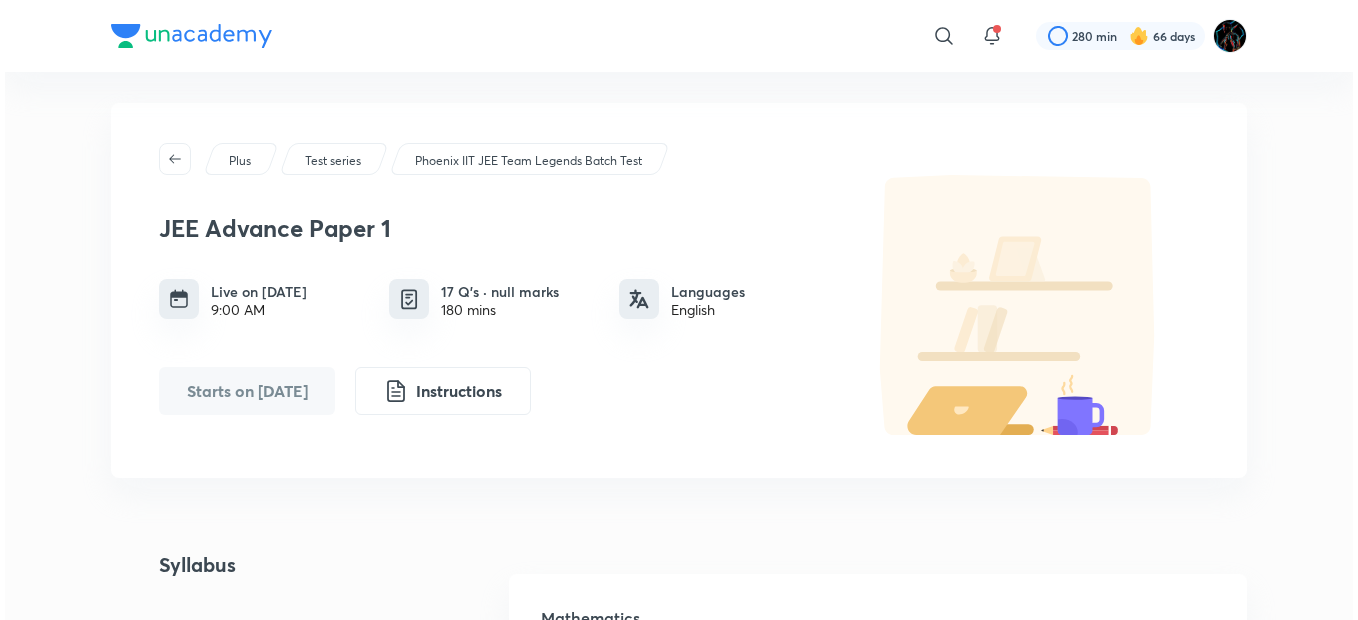 scroll, scrollTop: 0, scrollLeft: 0, axis: both 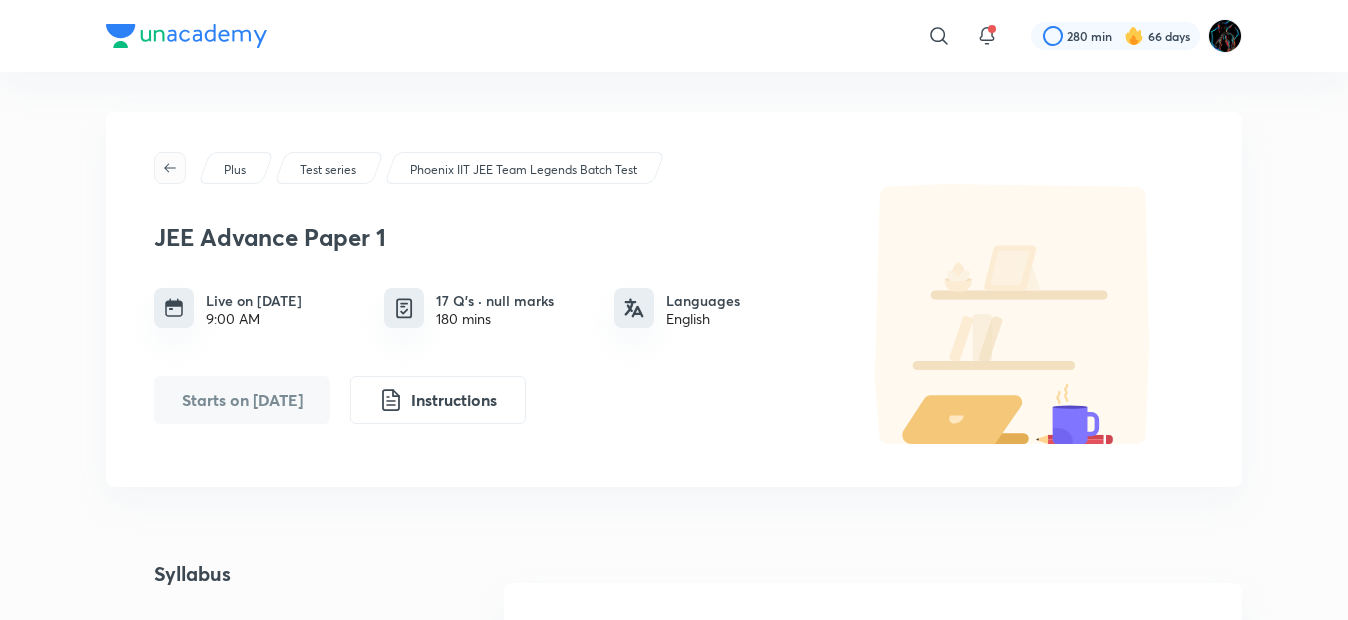 click 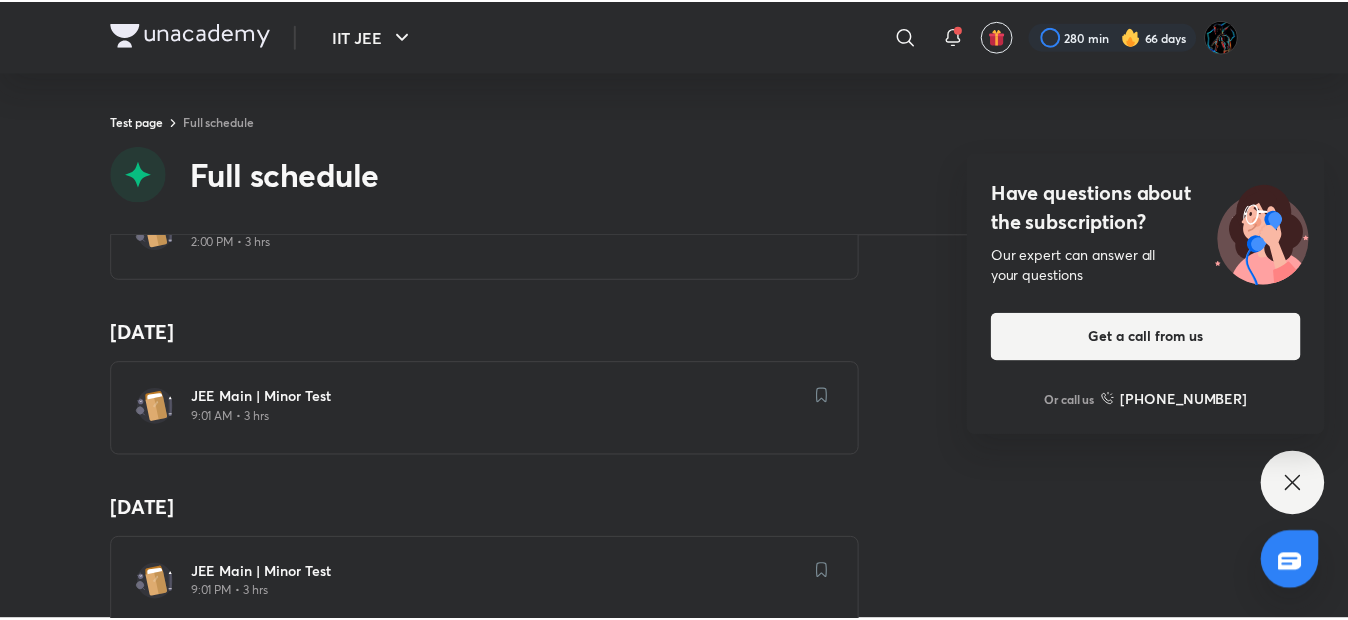 scroll, scrollTop: 939, scrollLeft: 0, axis: vertical 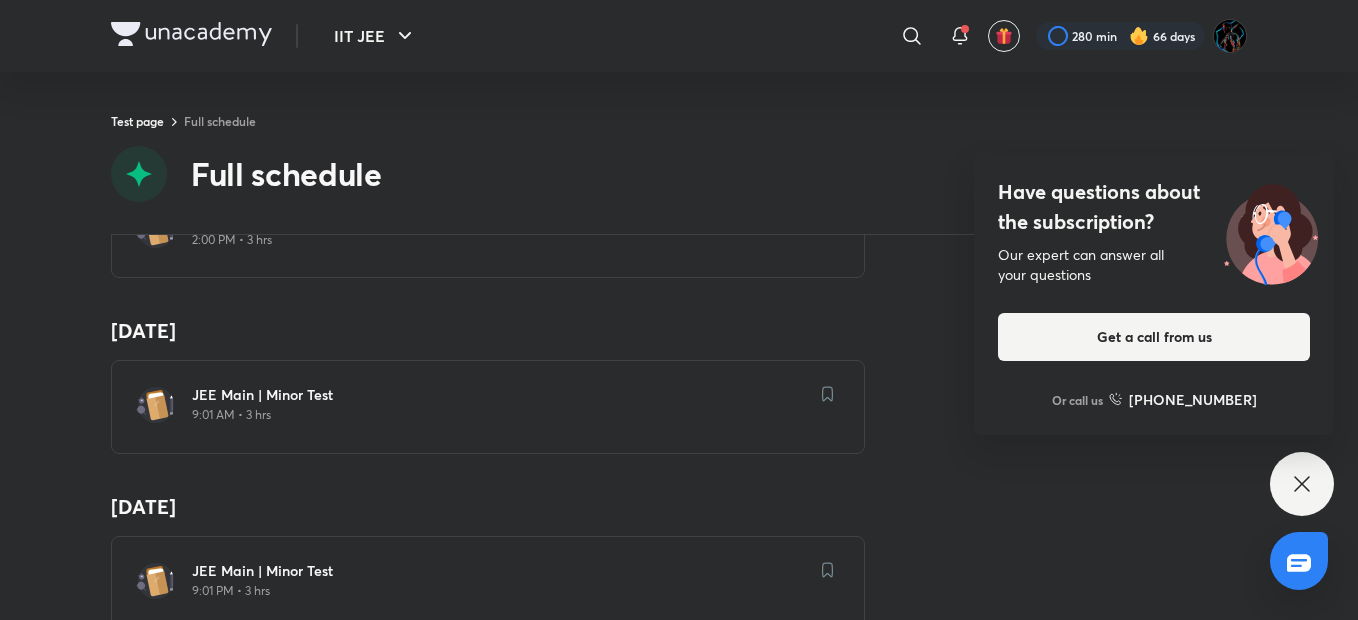 click on "JEE Main | Minor Test 9:01 AM • 3 hrs" at bounding box center (500, 406) 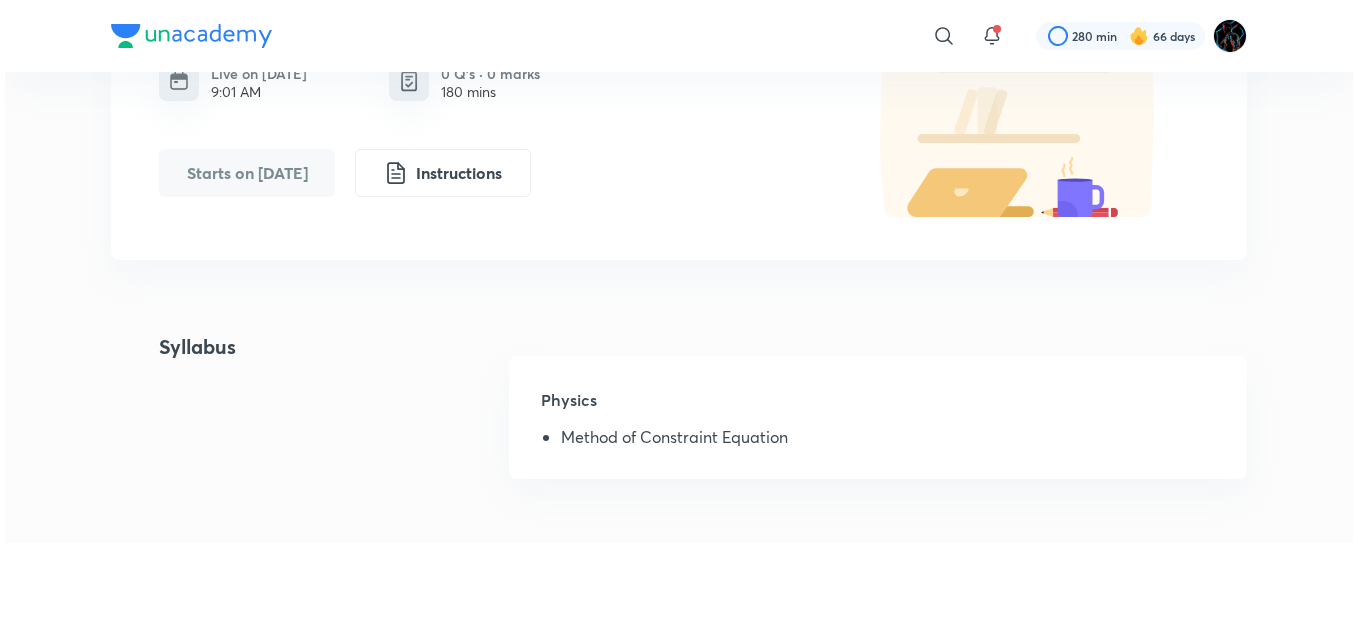 scroll, scrollTop: 0, scrollLeft: 0, axis: both 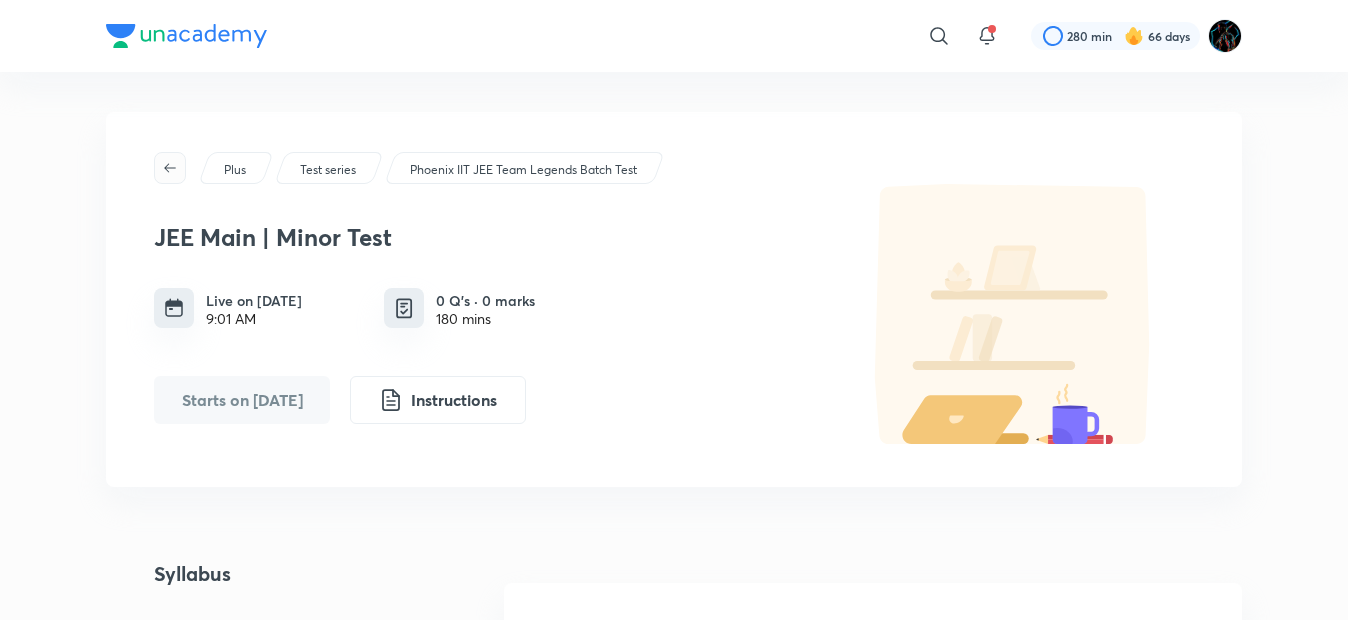 click at bounding box center (170, 168) 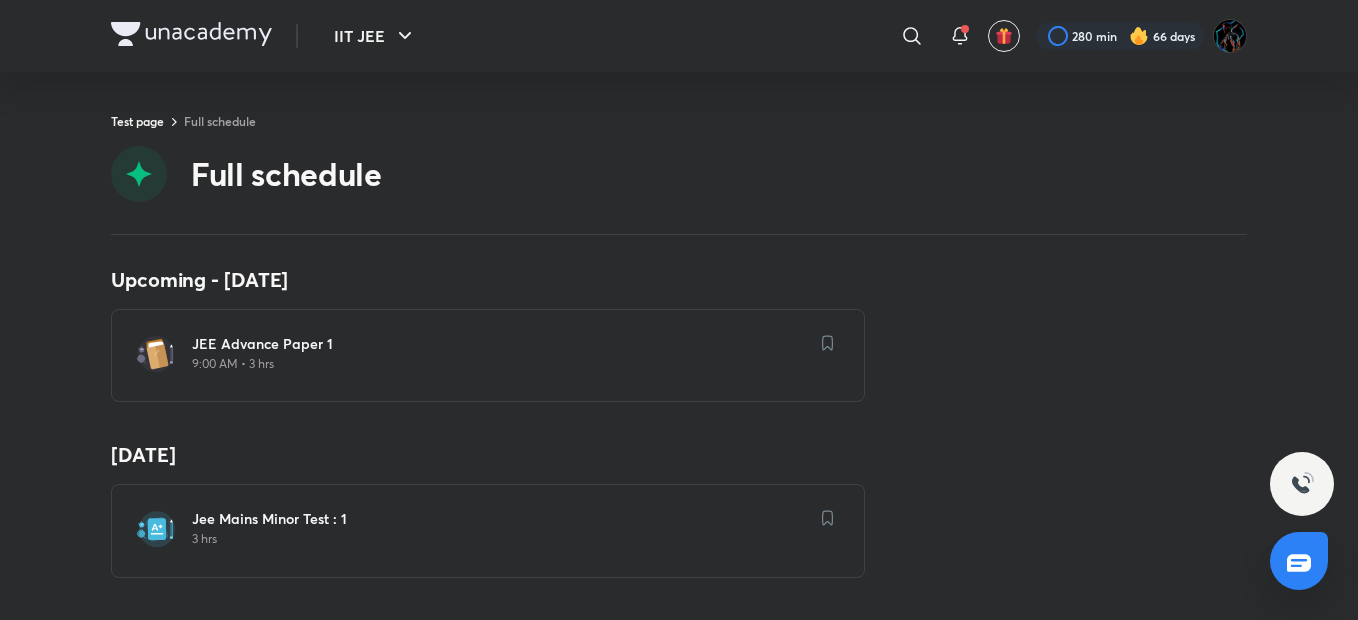 click at bounding box center [191, 36] 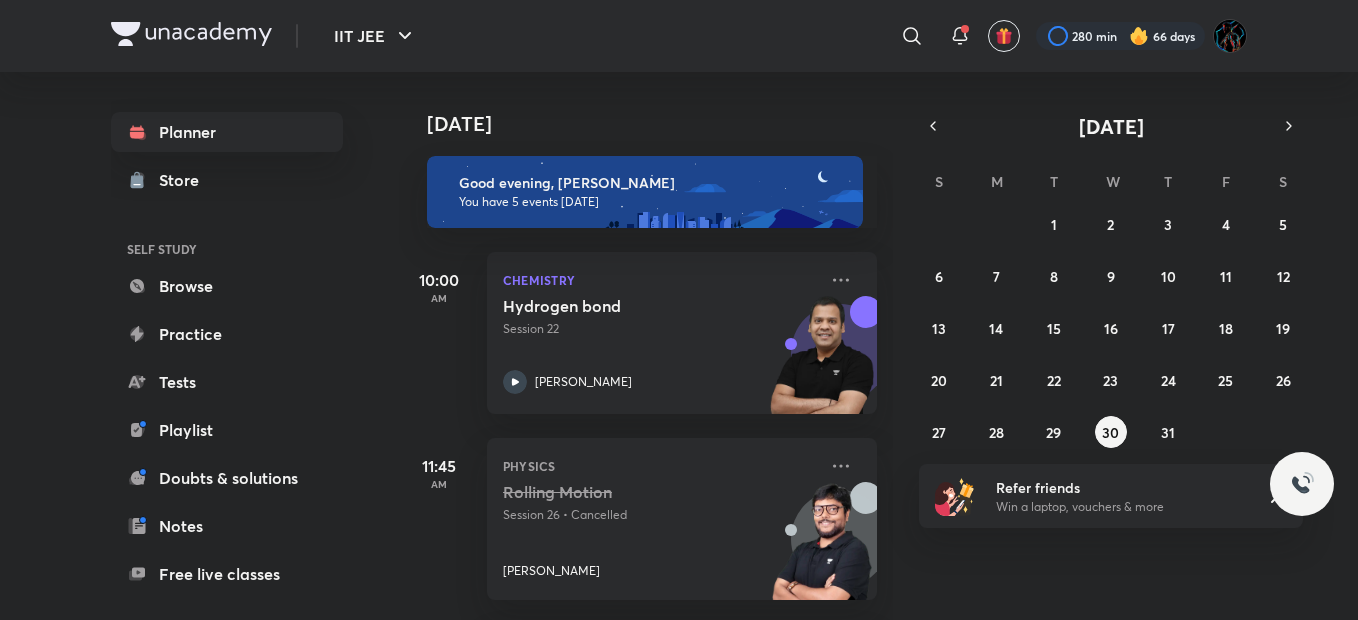 scroll, scrollTop: 0, scrollLeft: 0, axis: both 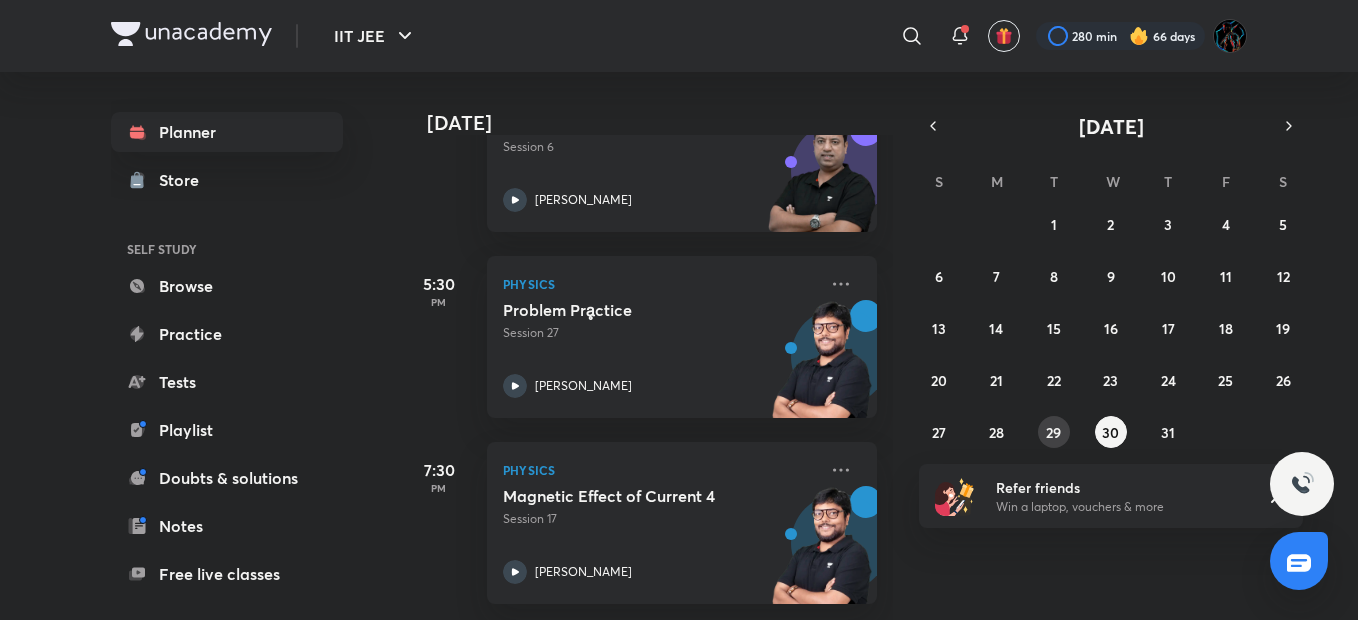 click on "29" at bounding box center (1053, 432) 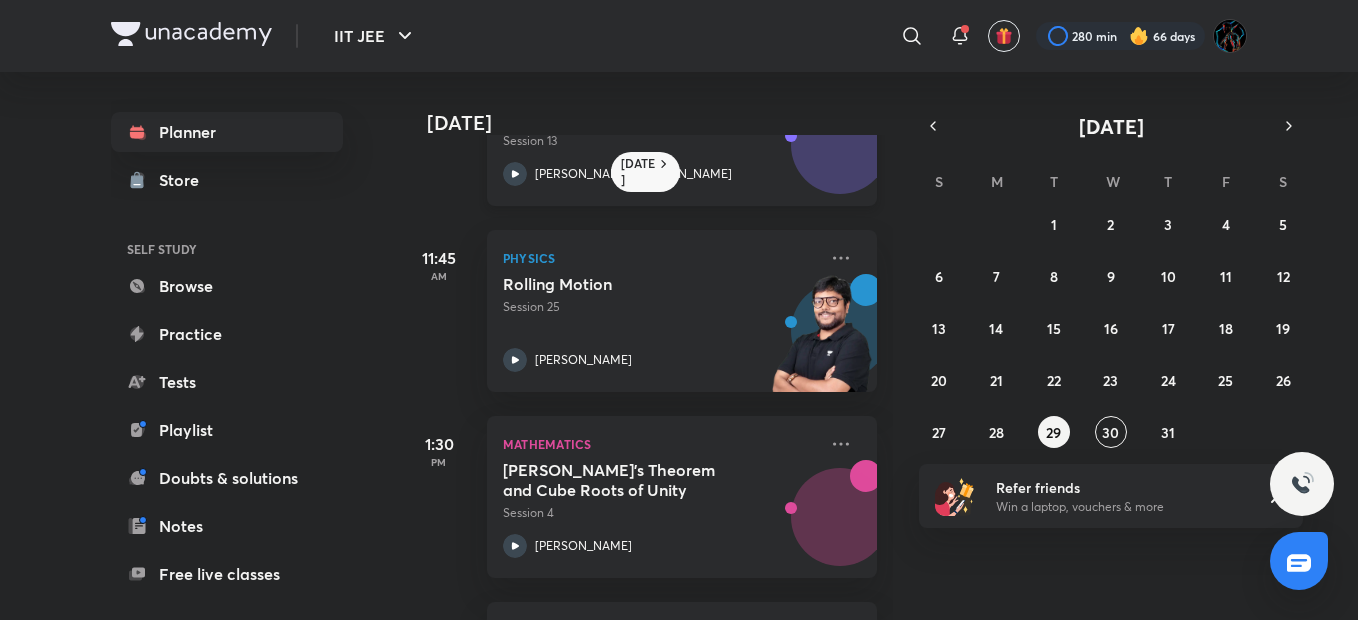 scroll, scrollTop: 353, scrollLeft: 0, axis: vertical 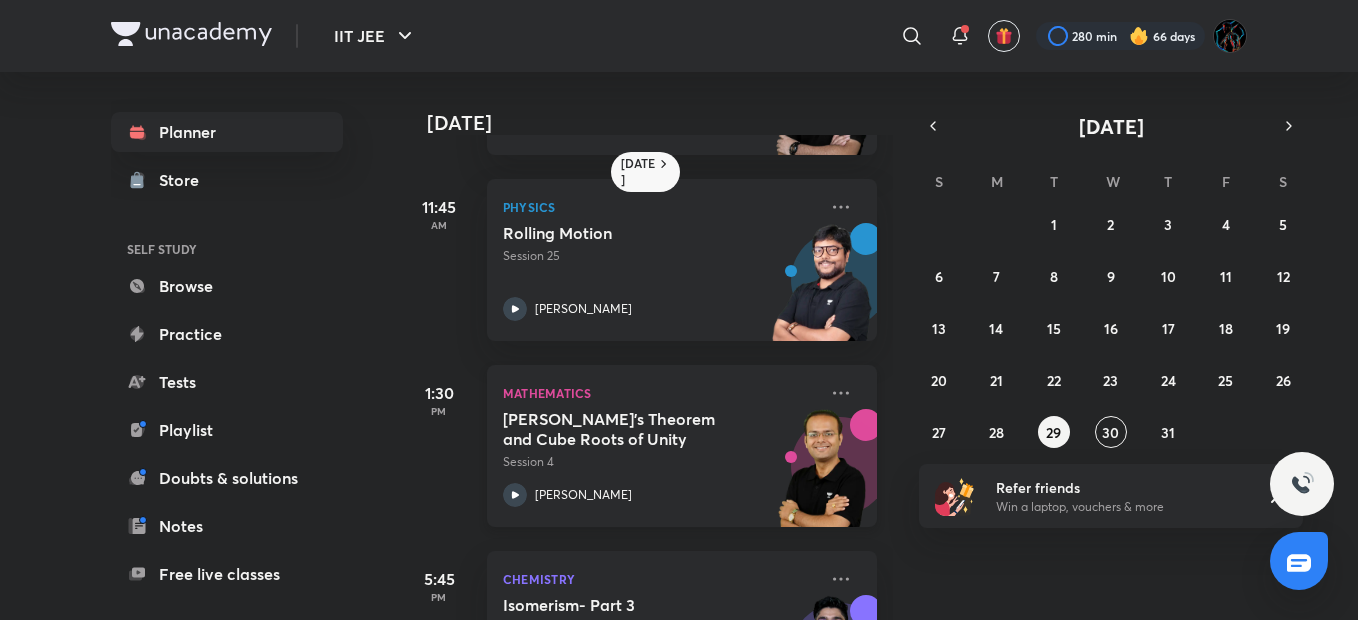 click on "Session 4" at bounding box center [660, 462] 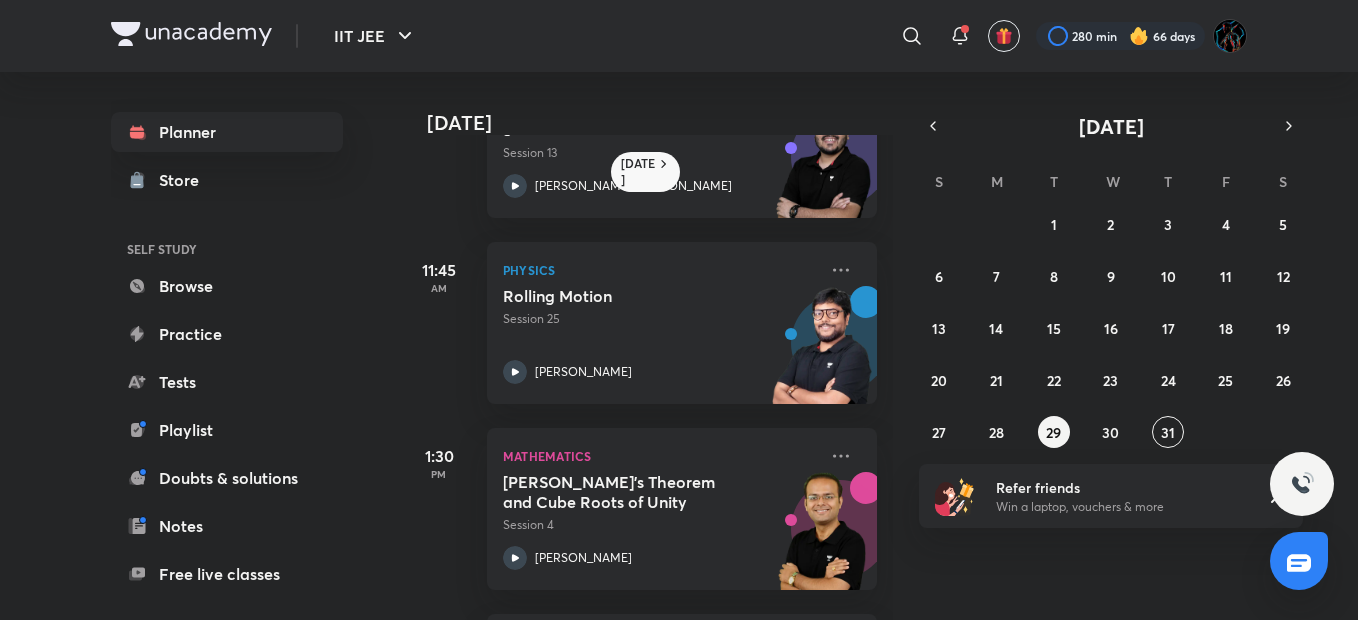 scroll, scrollTop: 300, scrollLeft: 0, axis: vertical 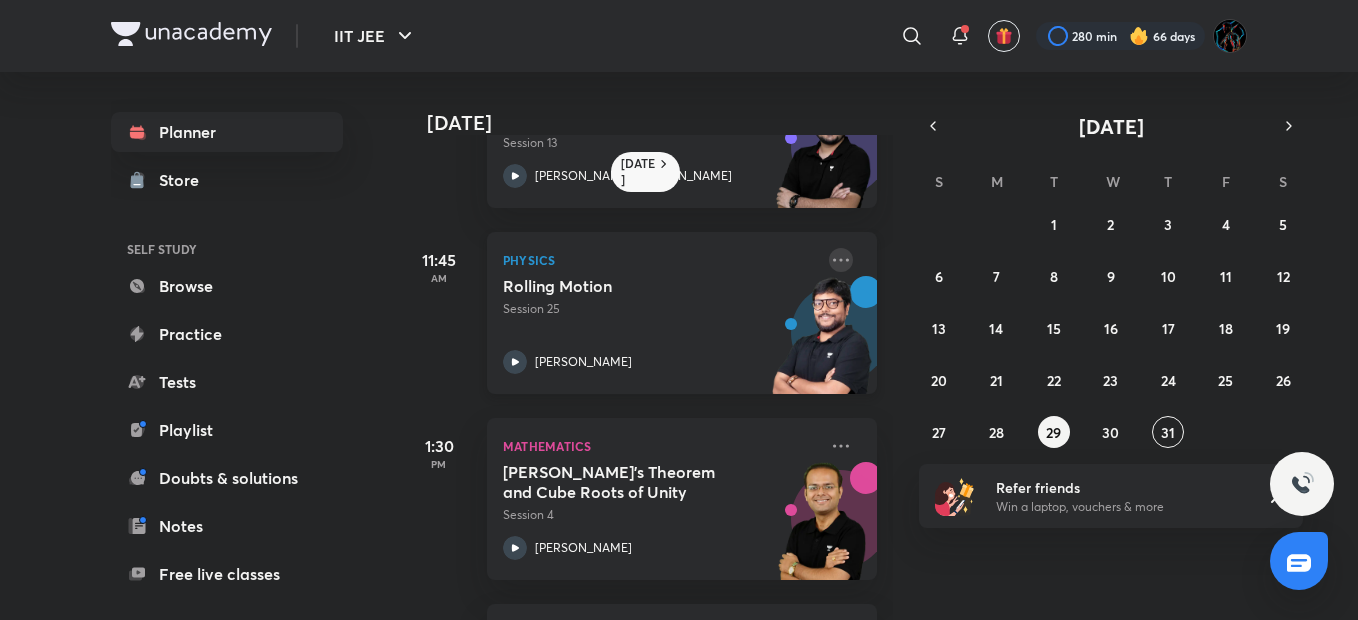 click 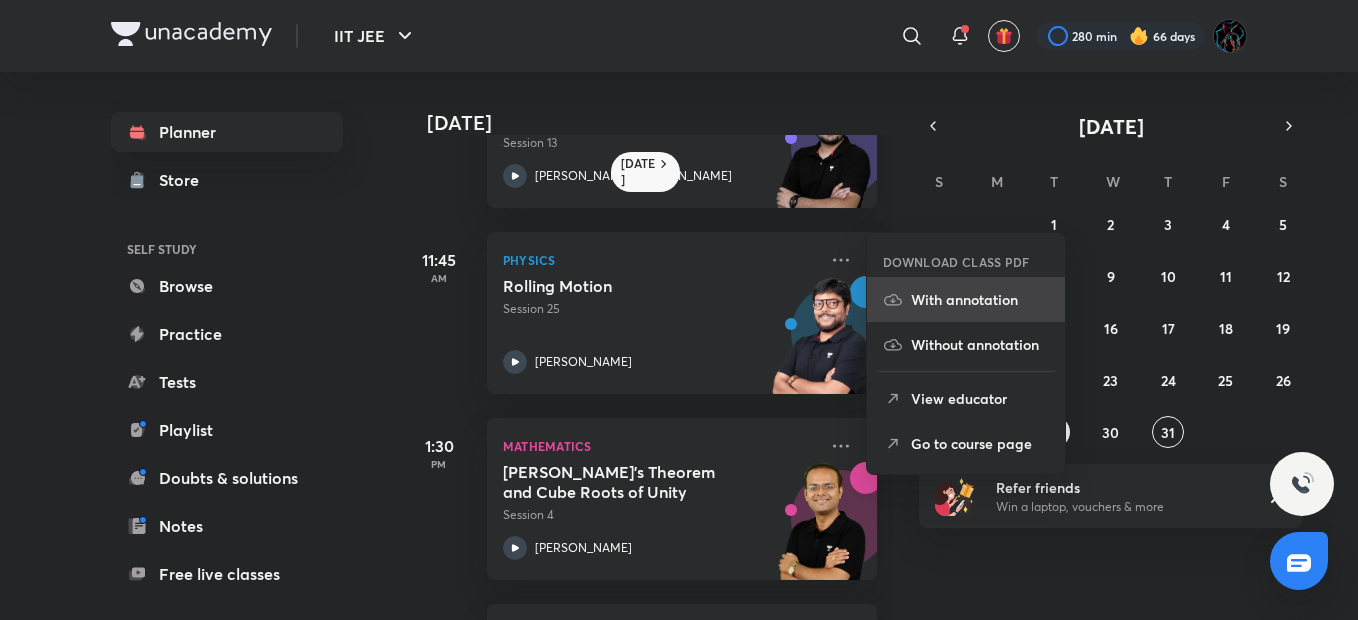 click on "With annotation" at bounding box center (980, 299) 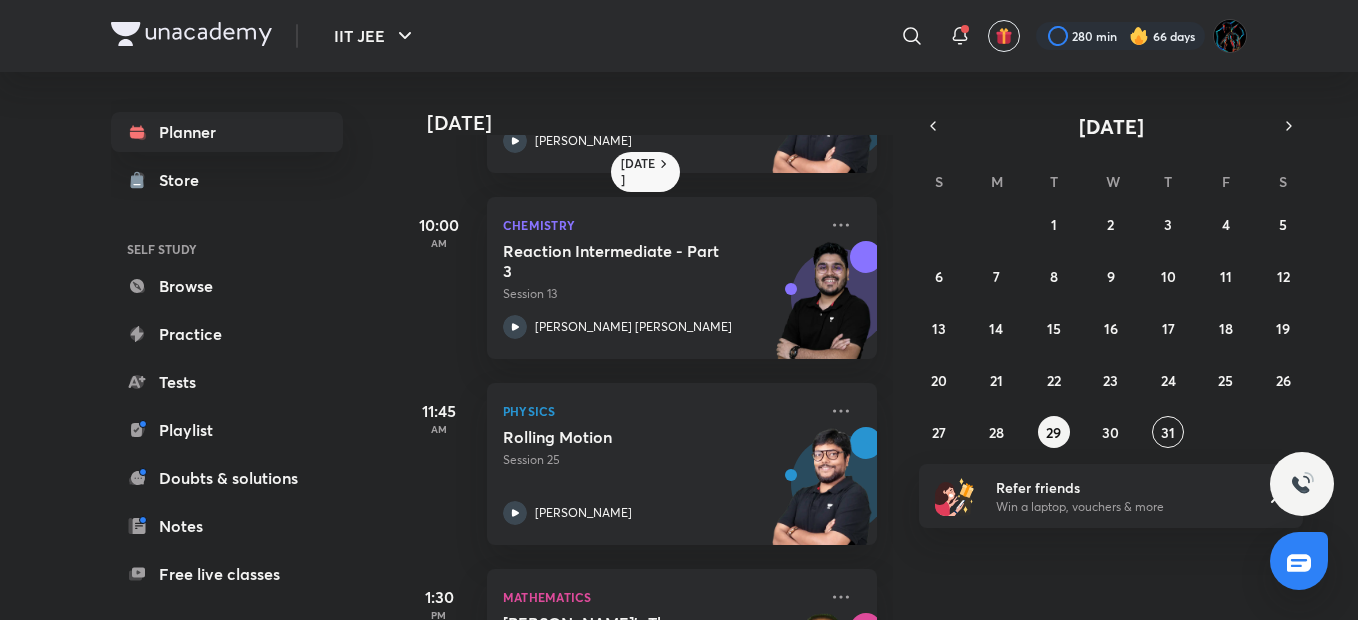 scroll, scrollTop: 143, scrollLeft: 0, axis: vertical 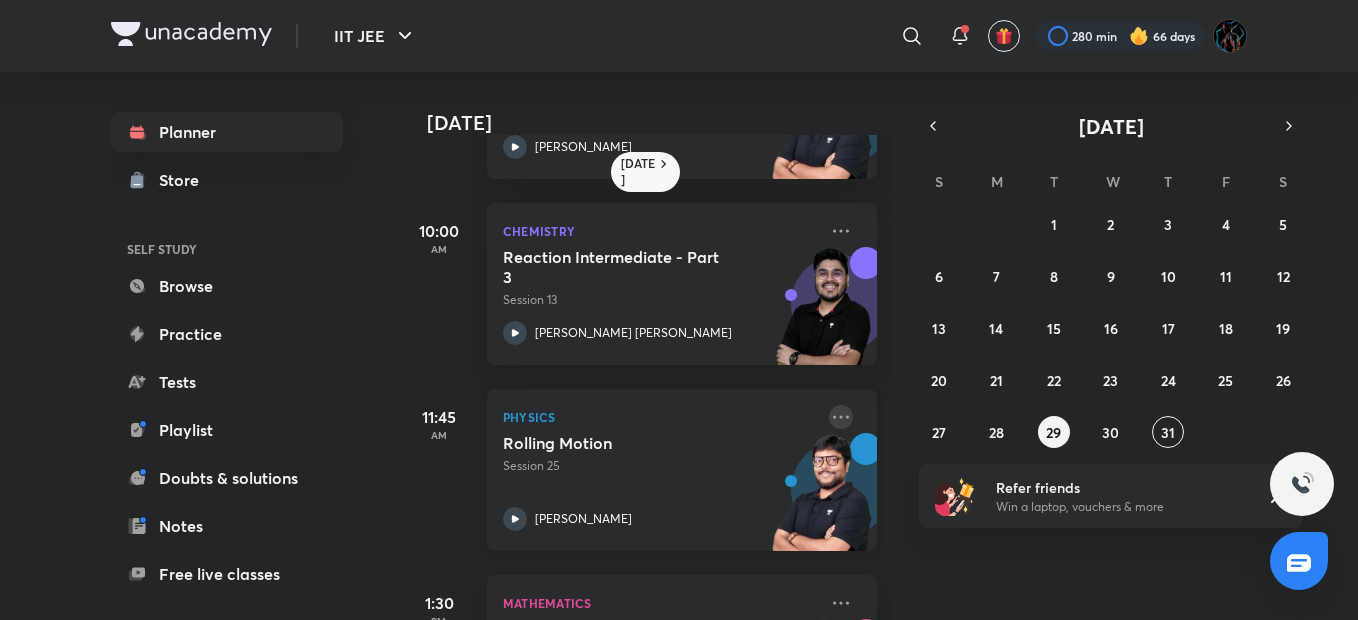 click 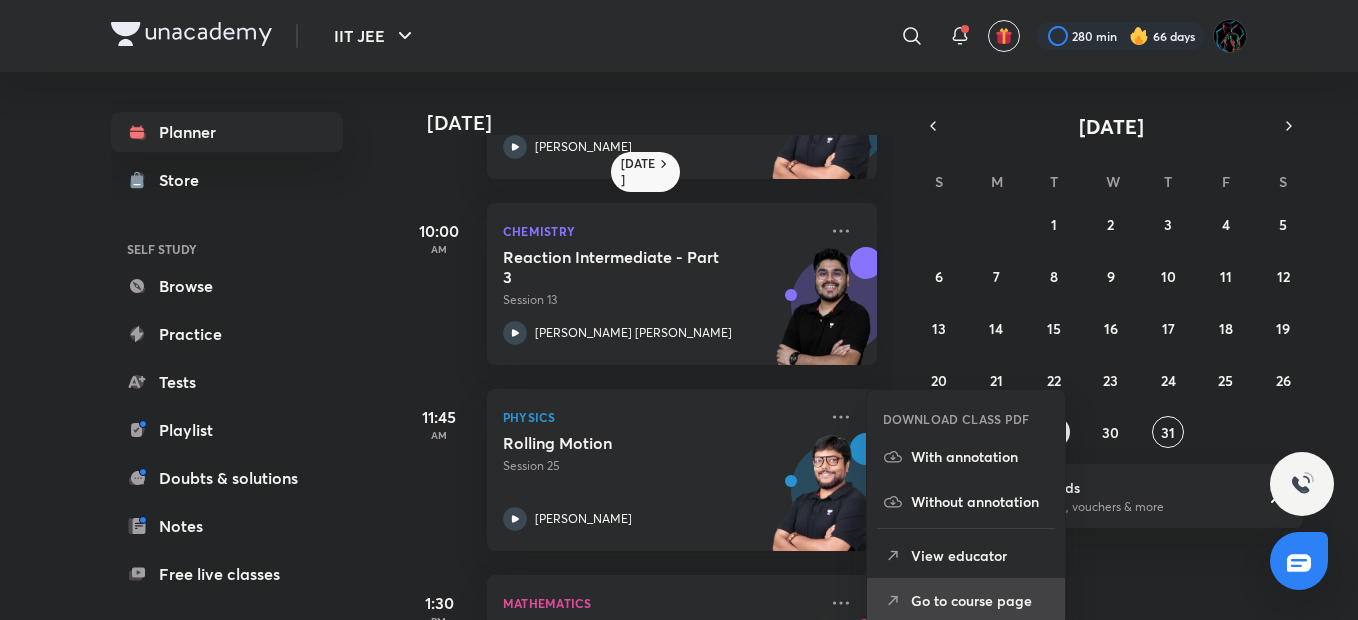 click on "Go to course page" at bounding box center (966, 600) 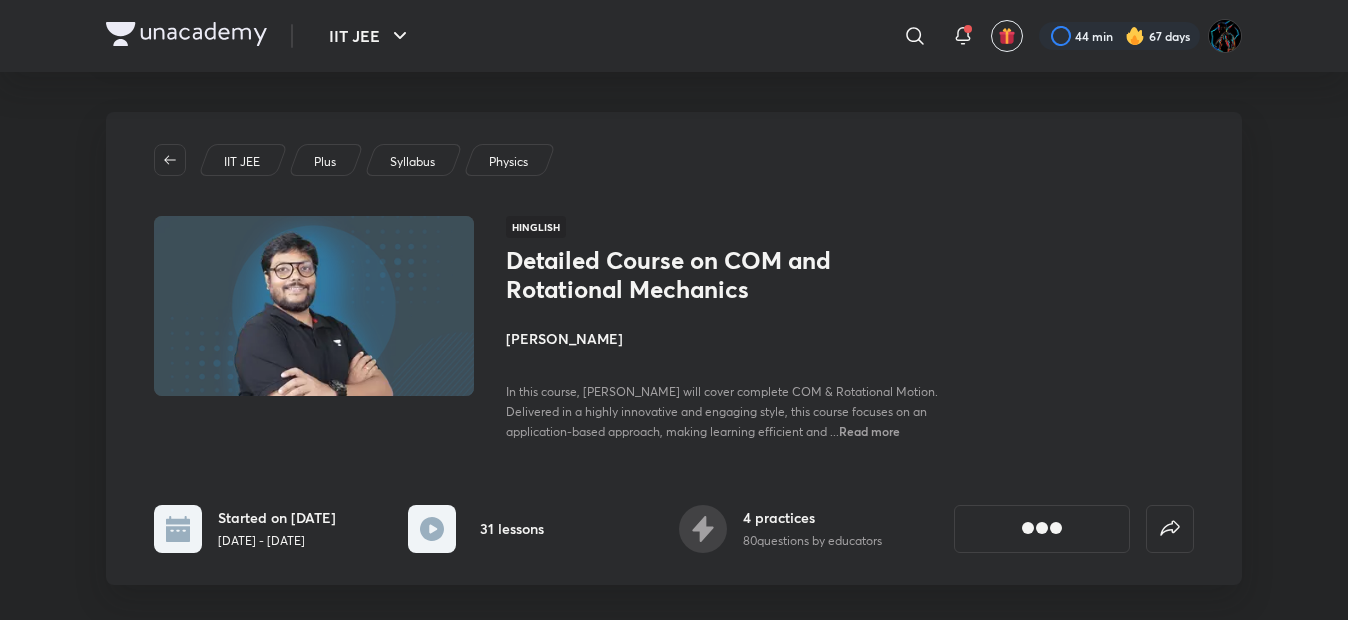 click at bounding box center [1135, 36] 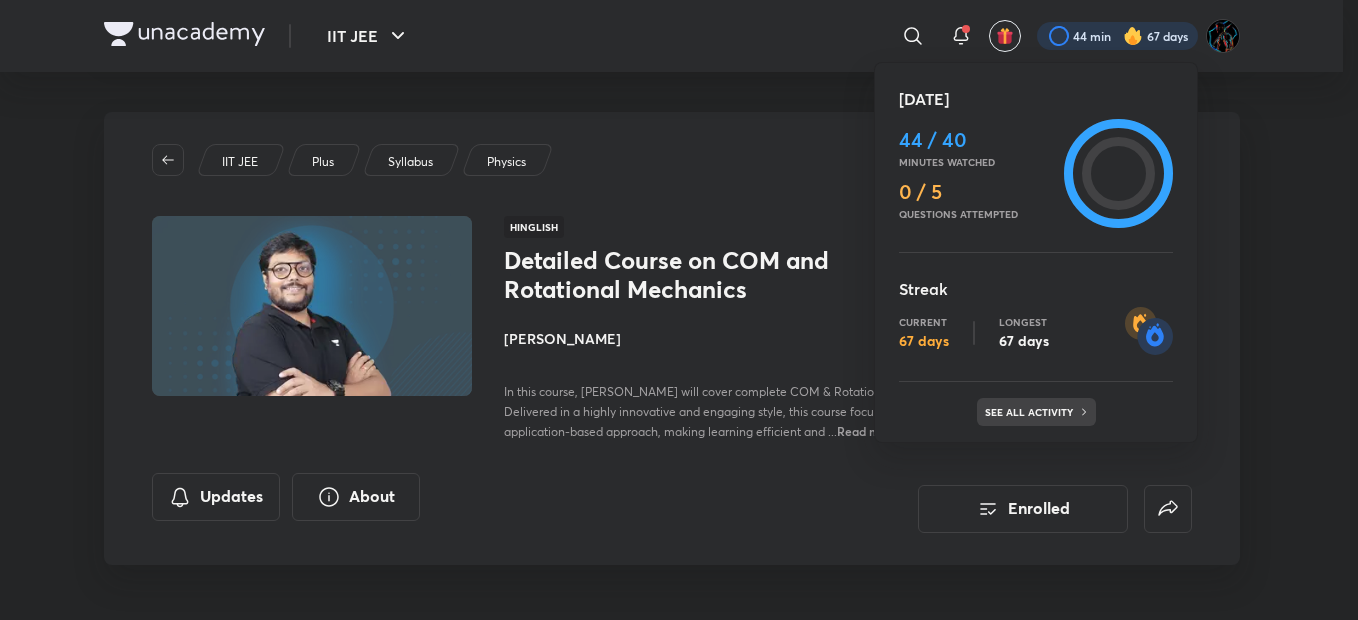 click on "See all activity" at bounding box center (1031, 412) 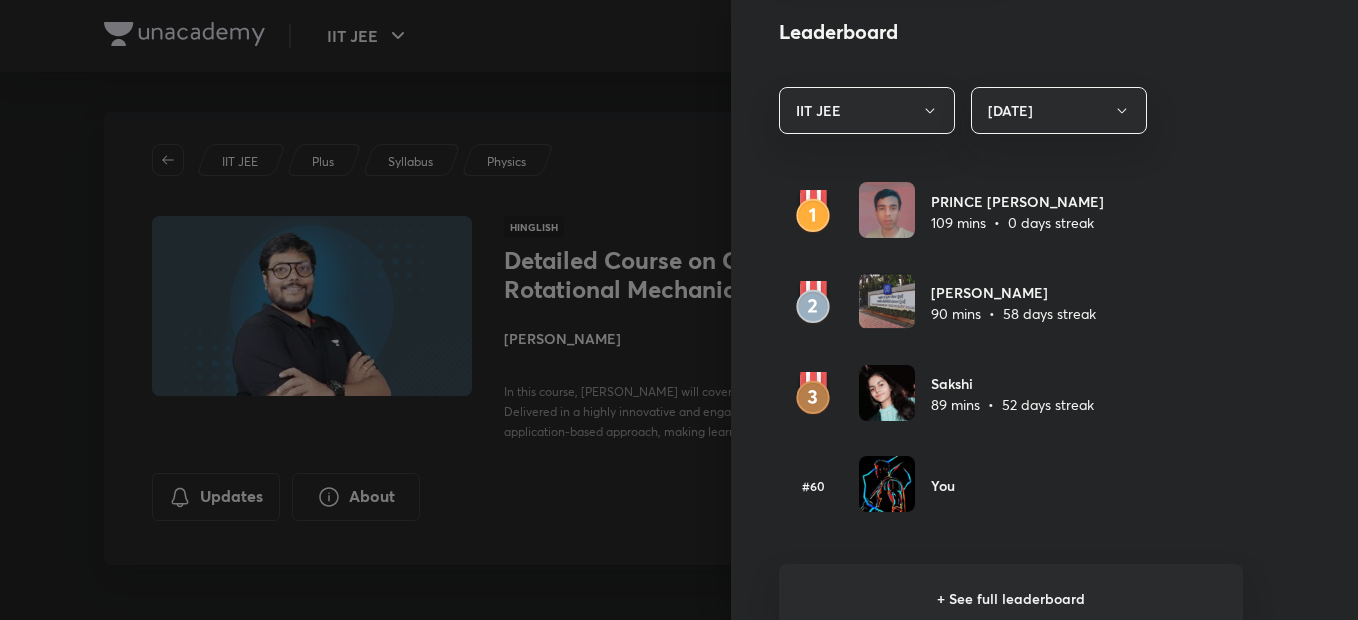 scroll, scrollTop: 1140, scrollLeft: 0, axis: vertical 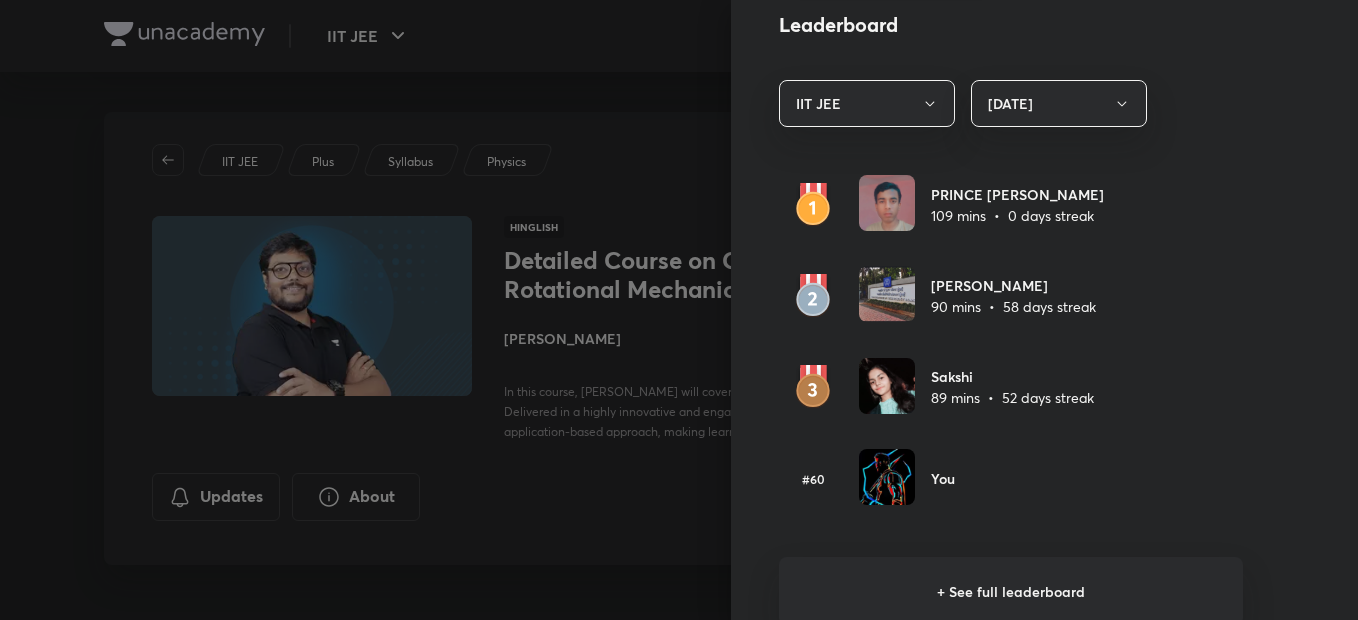 click on "+ See full leaderboard" at bounding box center (1011, 591) 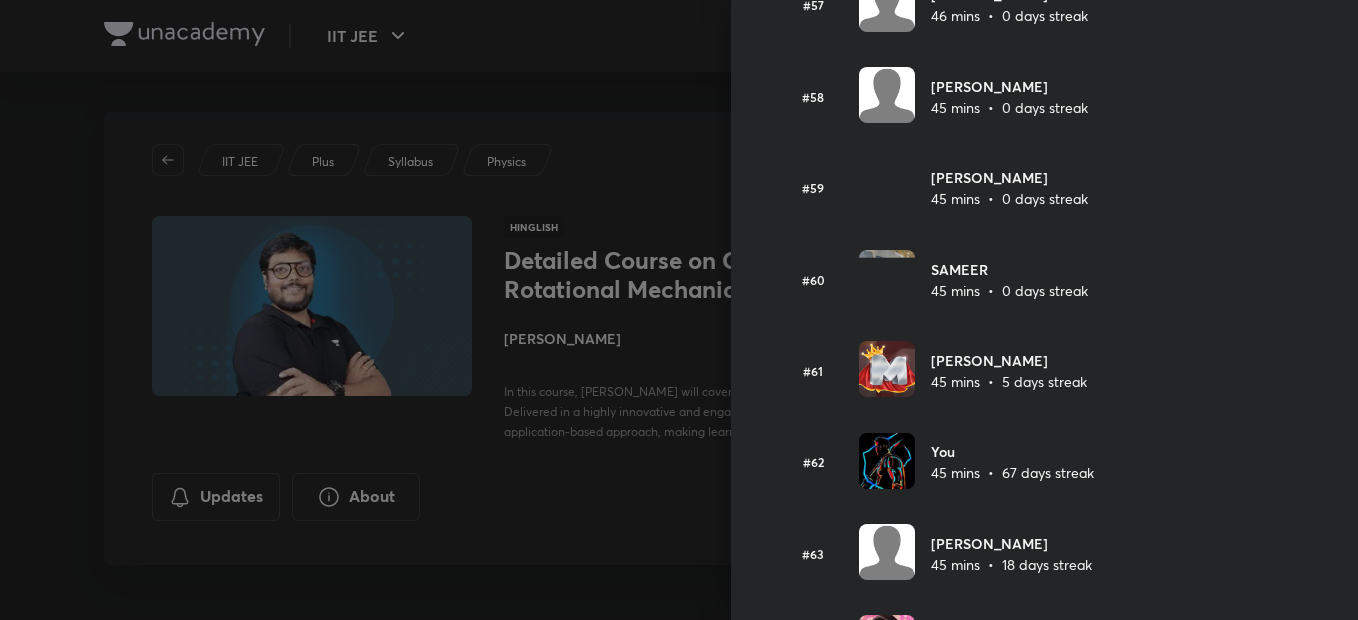 scroll, scrollTop: 0, scrollLeft: 0, axis: both 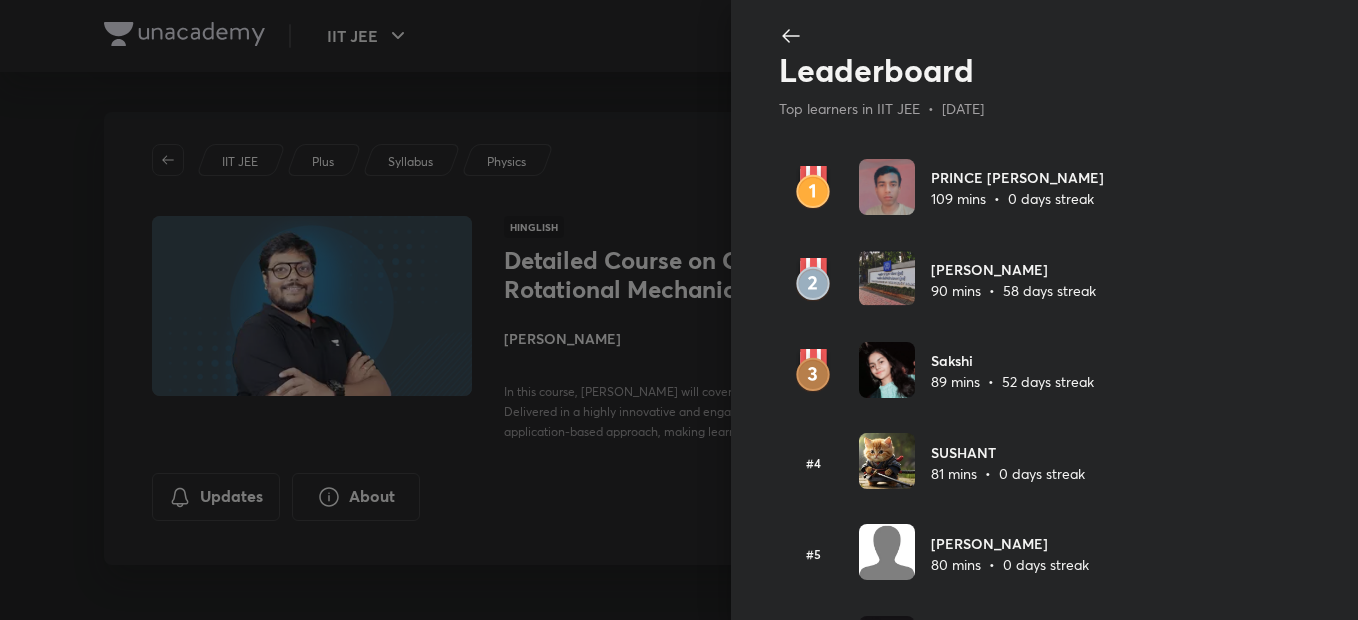 click 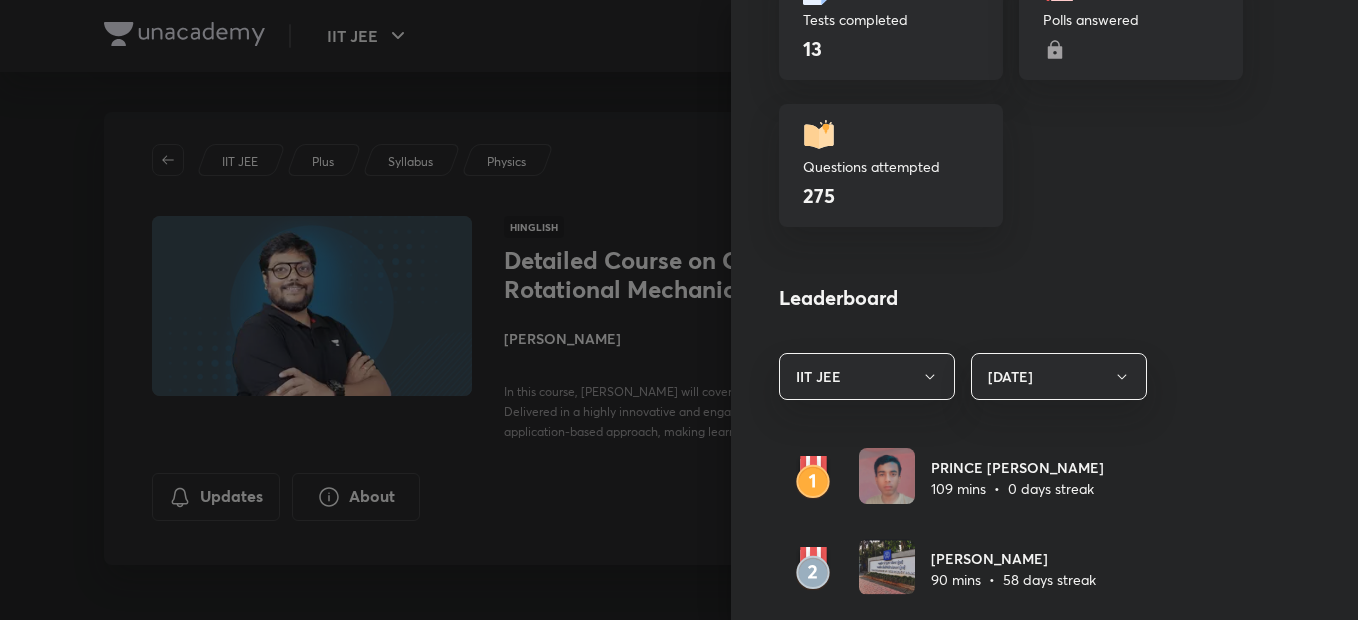 scroll, scrollTop: 727, scrollLeft: 0, axis: vertical 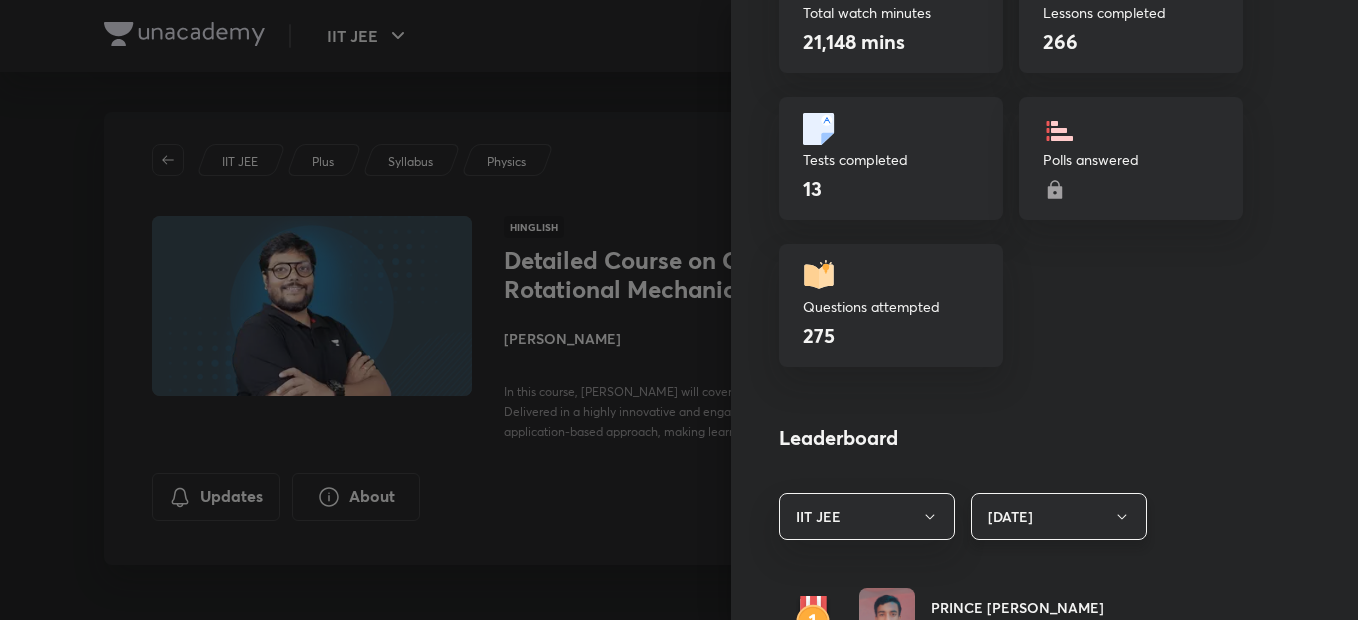 click on "[DATE]" at bounding box center [1059, 516] 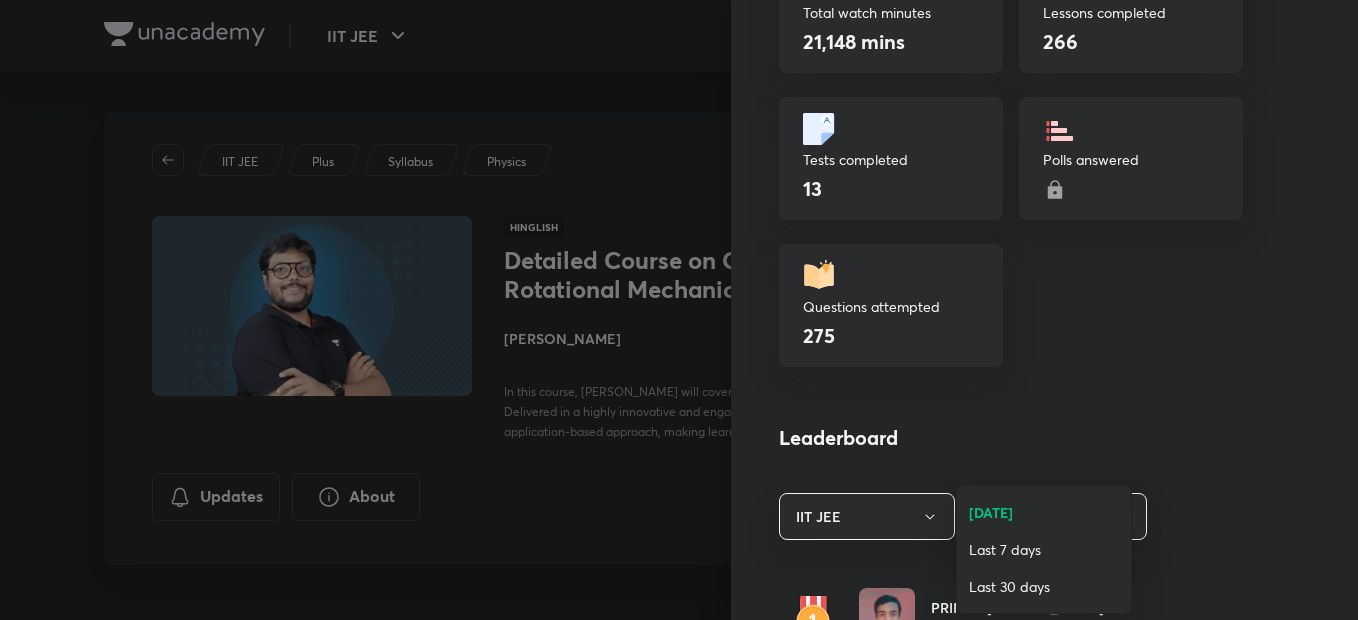 click on "Last 7 days" at bounding box center (1044, 549) 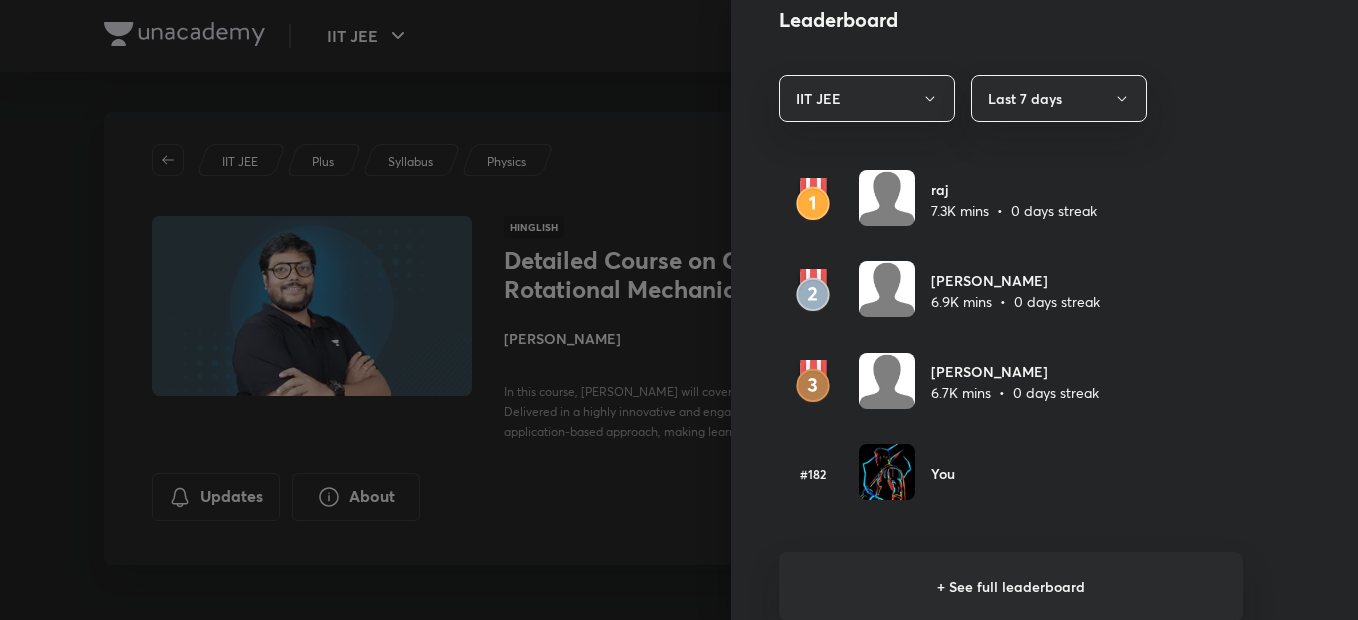 scroll, scrollTop: 1120, scrollLeft: 0, axis: vertical 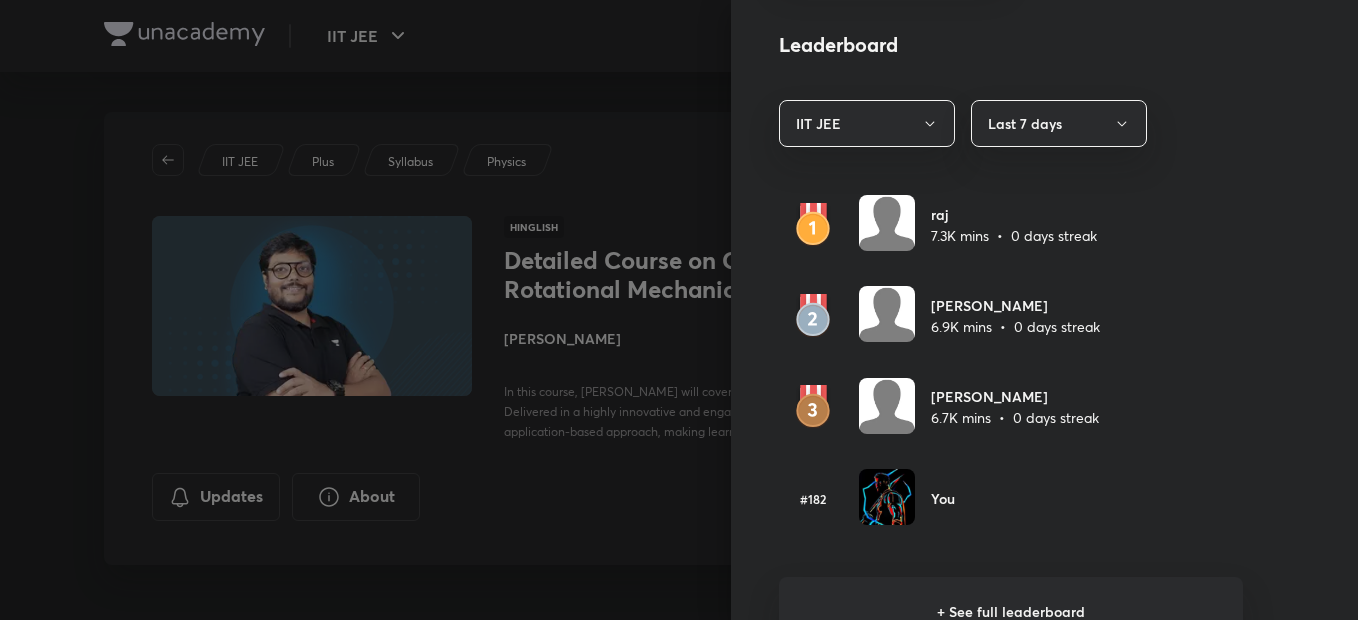 click on "+ See full leaderboard" at bounding box center [1011, 611] 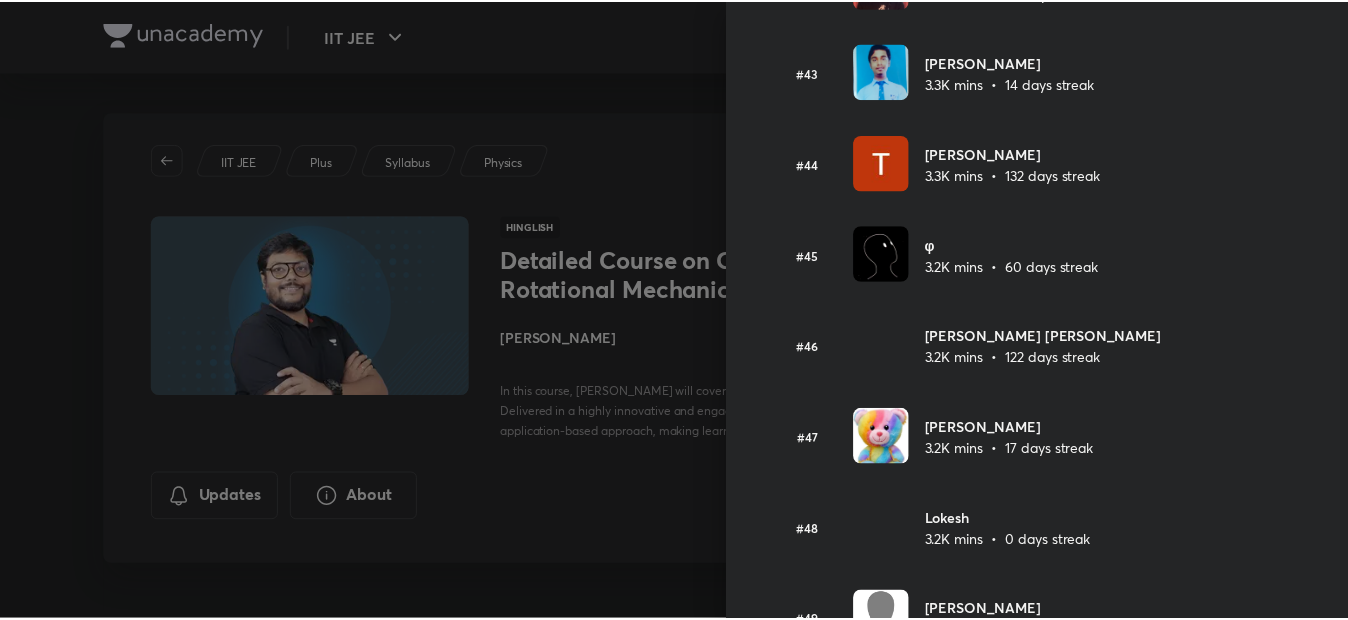 scroll, scrollTop: 0, scrollLeft: 0, axis: both 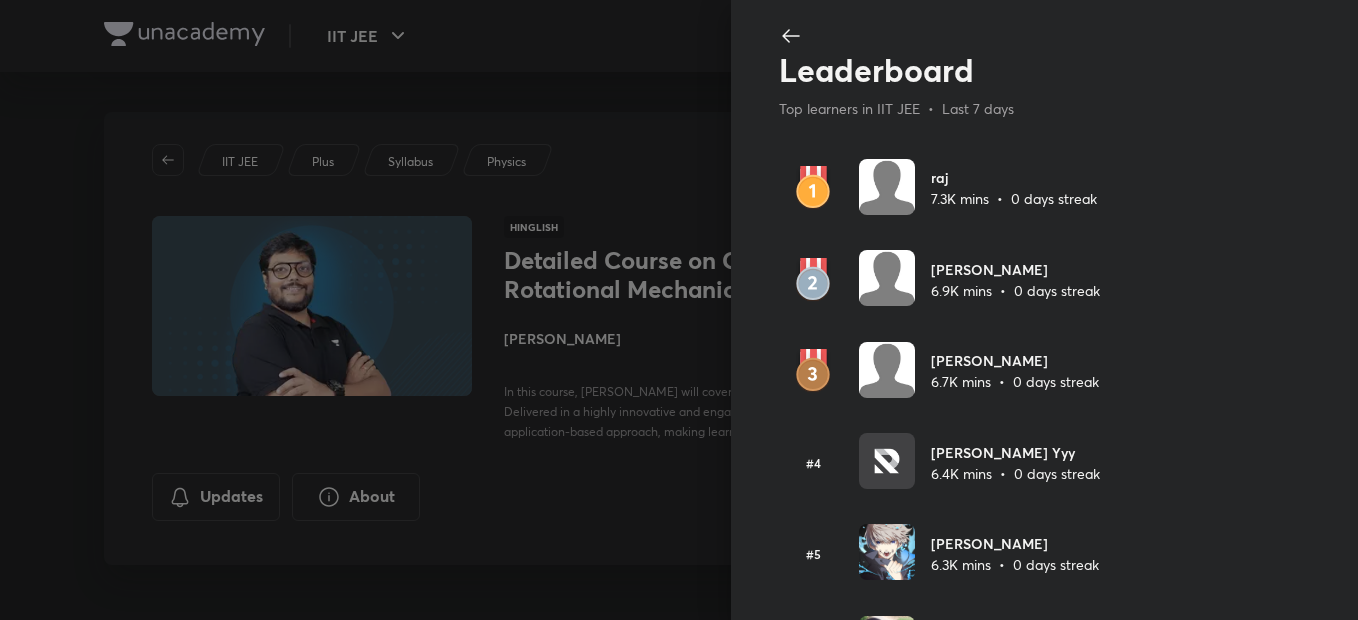 click on "Leaderboard Top learners in IIT JEE  •  Last 7 days raj  7.3K mins  •  0 days streak [PERSON_NAME] 6.9K mins  •  0 days streak [PERSON_NAME]  6.7K mins  •  0 days streak #4 [PERSON_NAME] Yyy 6.4K mins  •  0 days streak #5 [PERSON_NAME] 6.3K mins  •  0 days streak #6 [PERSON_NAME] 5.2K mins  •  0 days streak #7 [PERSON_NAME] 5K mins  •  0 days streak #8 [PERSON_NAME] 5K mins  •  0 days streak #9 ajay  4.8K mins  •  0 days streak #10 Mohit W 4.8K mins  •  0 days streak #11 [PERSON_NAME] 4.7K mins  •  659 days streak #12 [PERSON_NAME] 4.6K mins  •  0 days streak #13 [PERSON_NAME] 4.2K mins  •  0 days streak #14 [PERSON_NAME]  4.2K mins  •  52 days streak #15 Suraj  4.1K mins  •  7 days streak #16 [PERSON_NAME] 4.1K mins  •  37 days streak #17 [PERSON_NAME] 4.1K mins  •  6 days streak #18 [PERSON_NAME] 4.1K mins  •  110 days streak #19 [PERSON_NAME] and [PERSON_NAME] Bhagat #20 [PERSON_NAME]" at bounding box center (1044, 310) 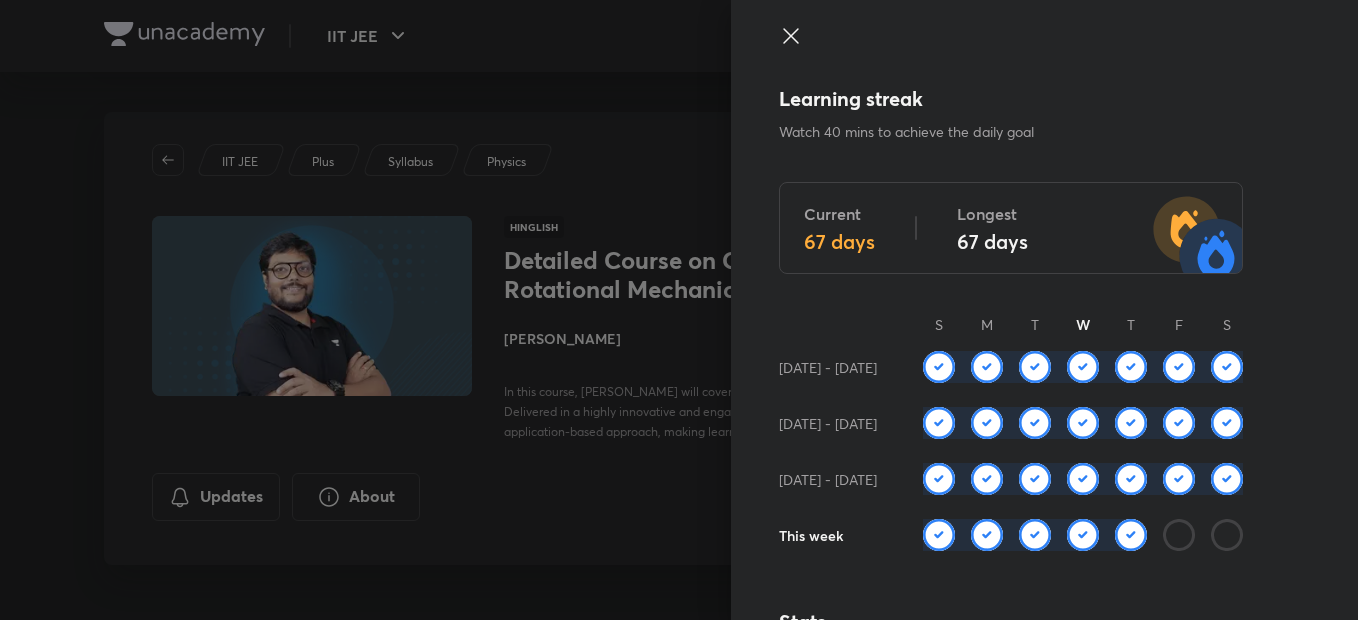 click 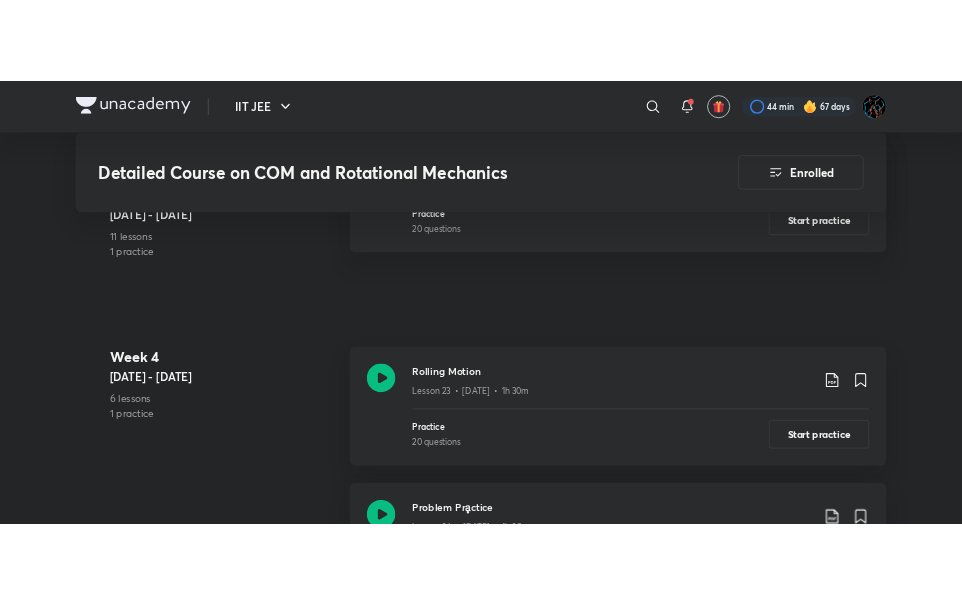 scroll, scrollTop: 4027, scrollLeft: 0, axis: vertical 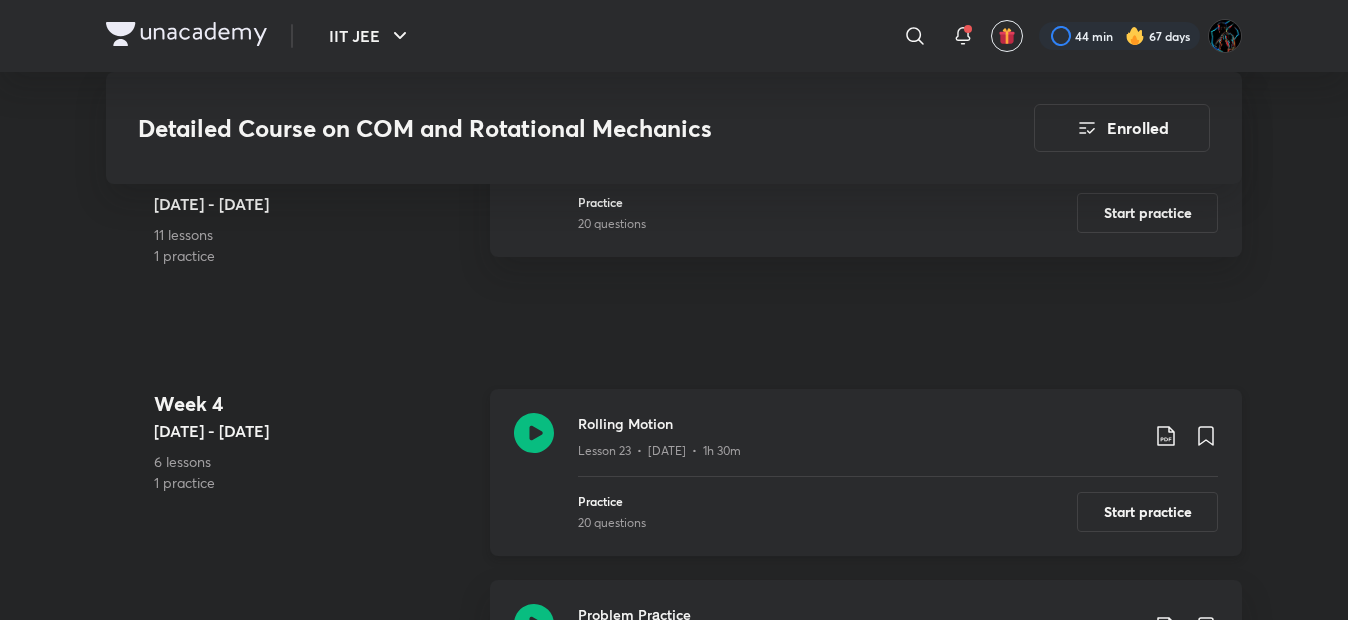 click 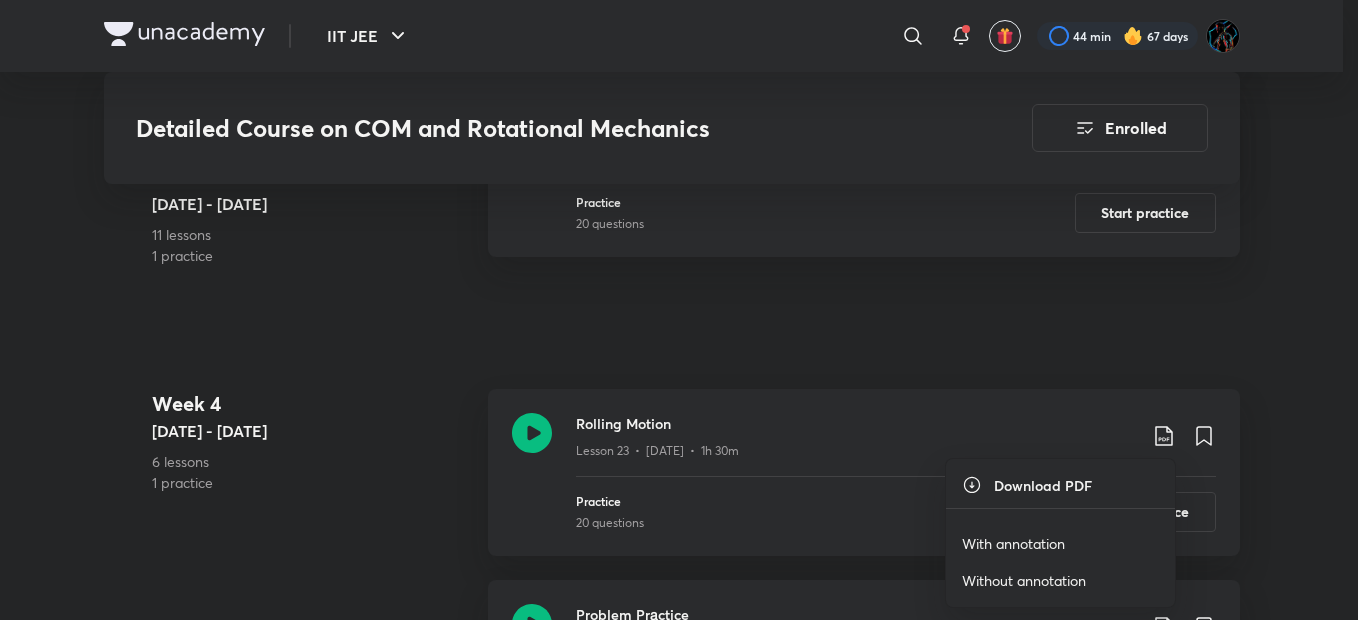 click on "With annotation" at bounding box center (1013, 543) 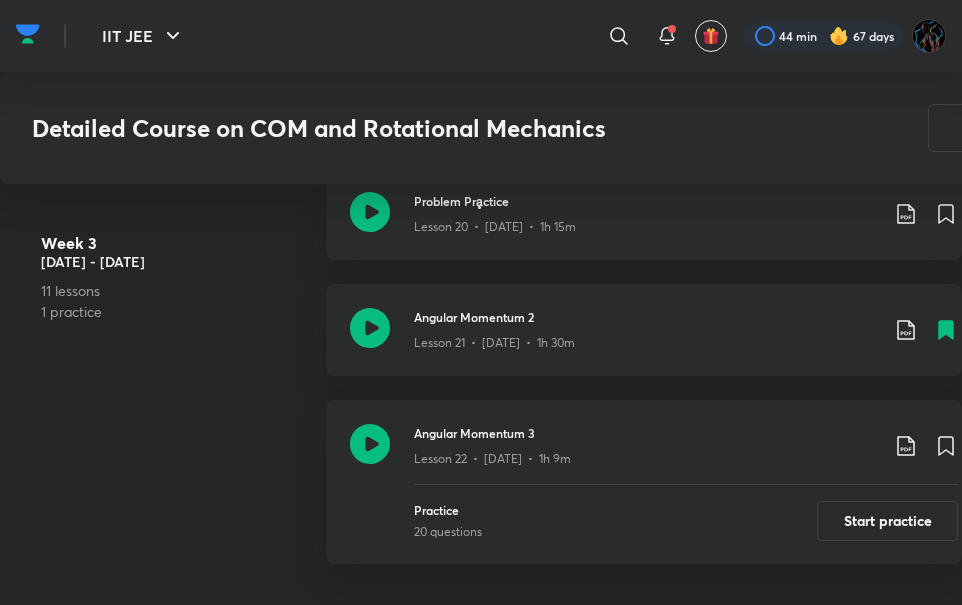 scroll, scrollTop: 3700, scrollLeft: 0, axis: vertical 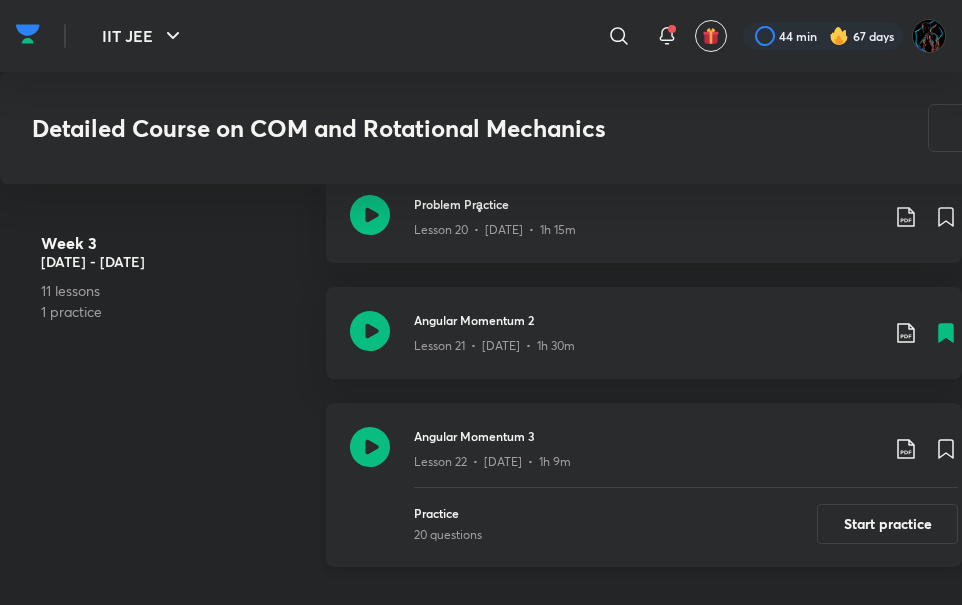 click 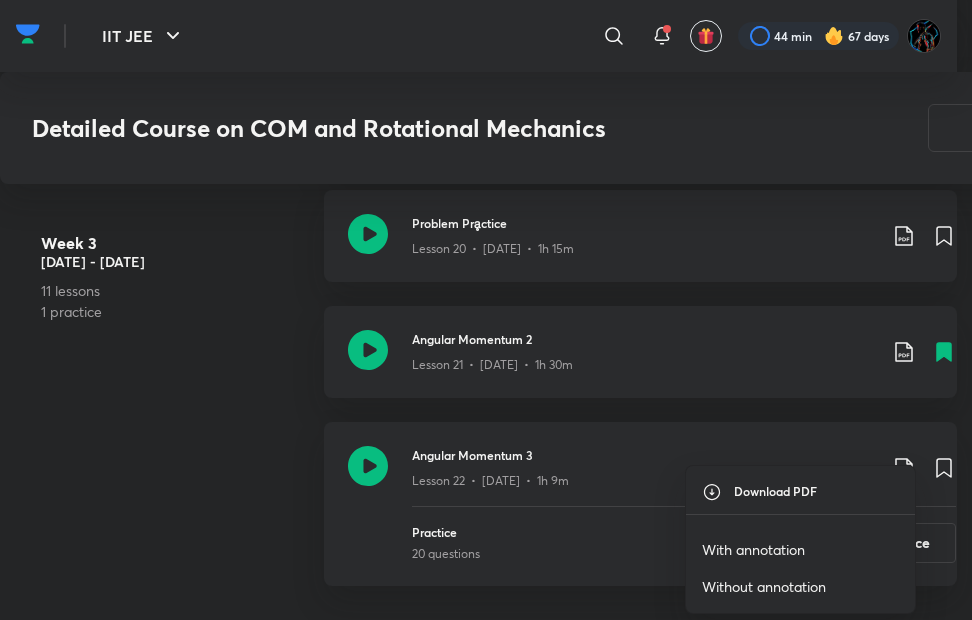 click on "With annotation" at bounding box center [753, 549] 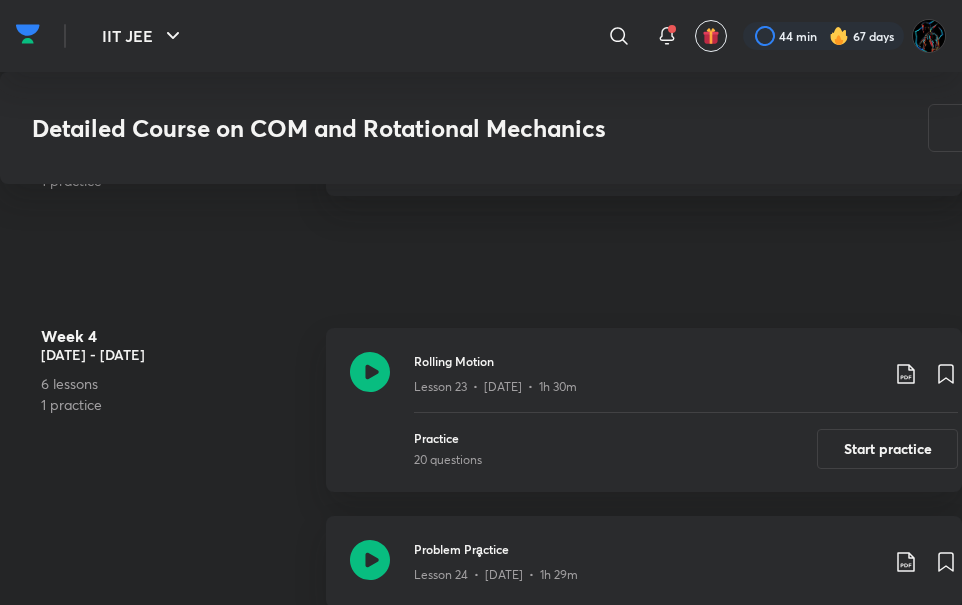 scroll, scrollTop: 4067, scrollLeft: 0, axis: vertical 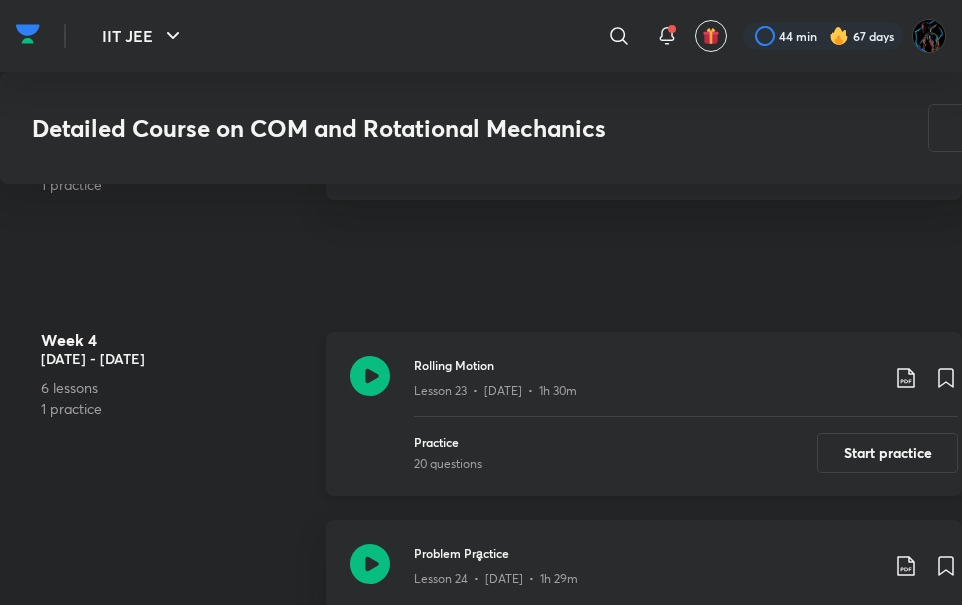 click 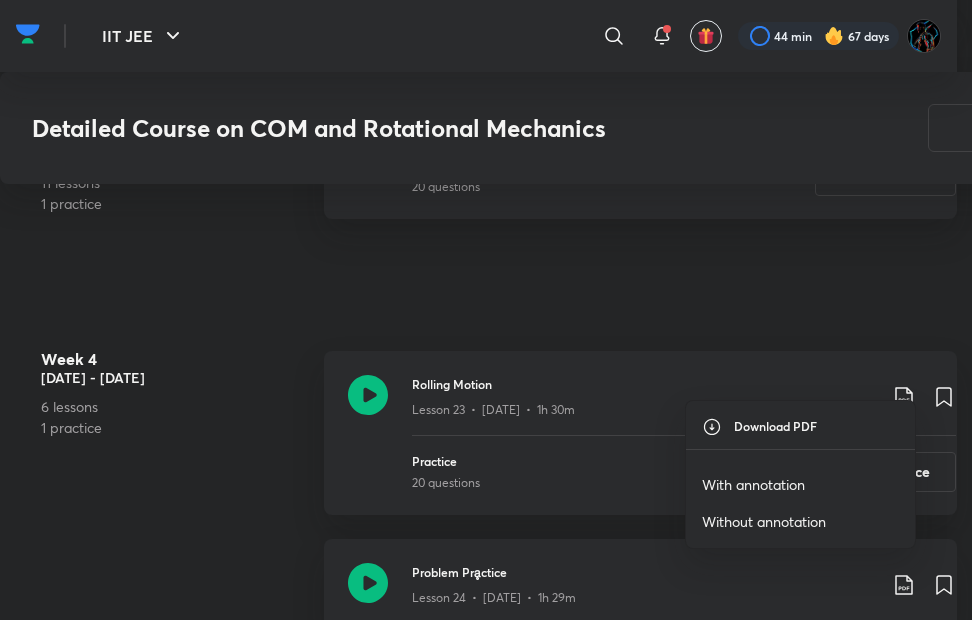 click on "With annotation" at bounding box center [753, 484] 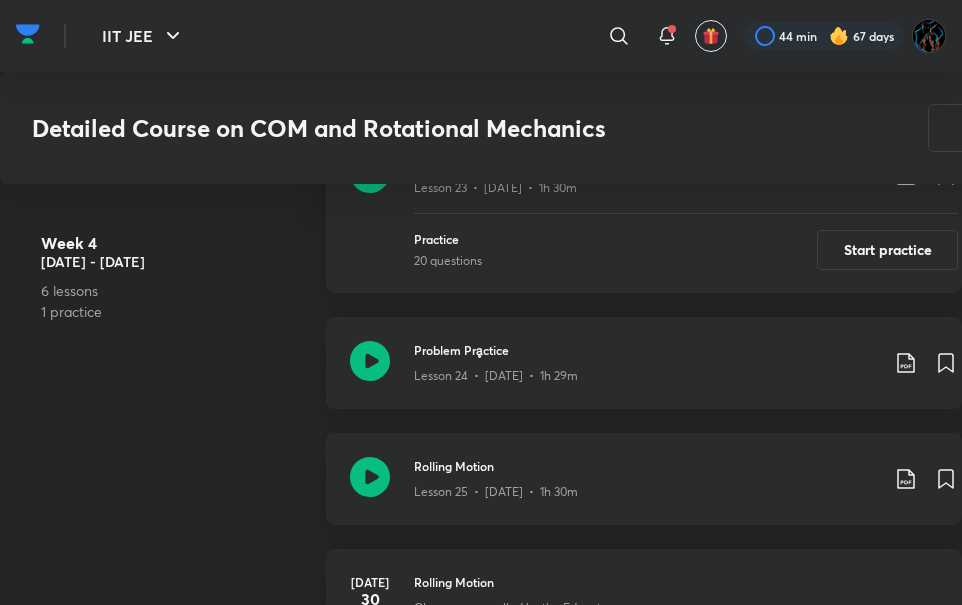 scroll, scrollTop: 4280, scrollLeft: 0, axis: vertical 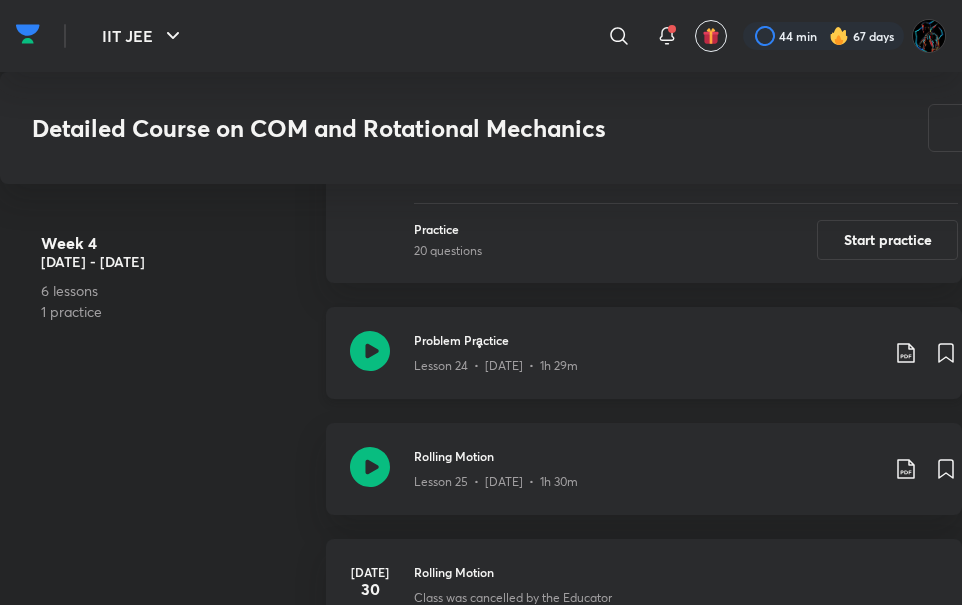 click 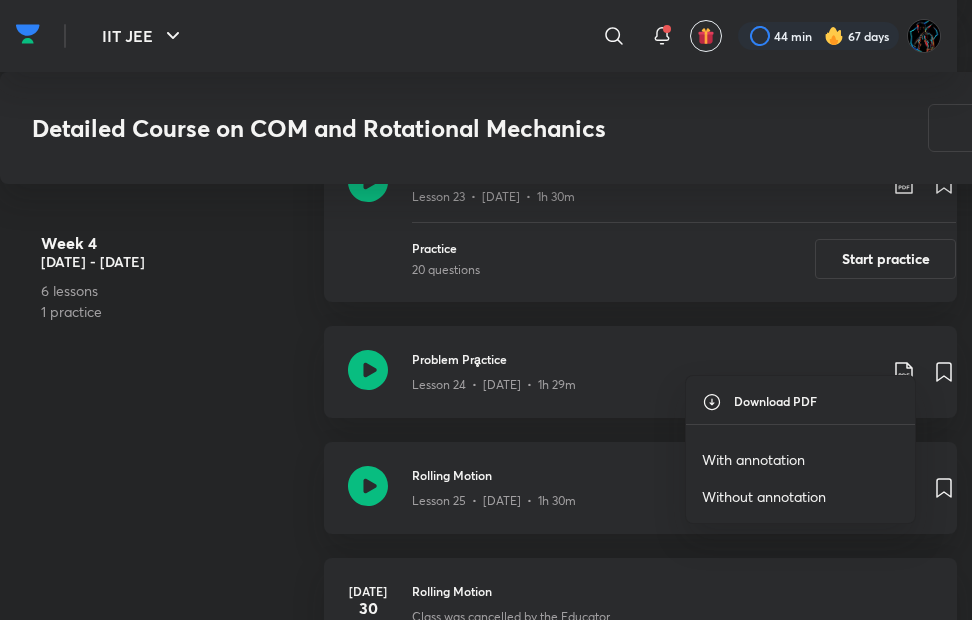 click on "With annotation" at bounding box center [753, 459] 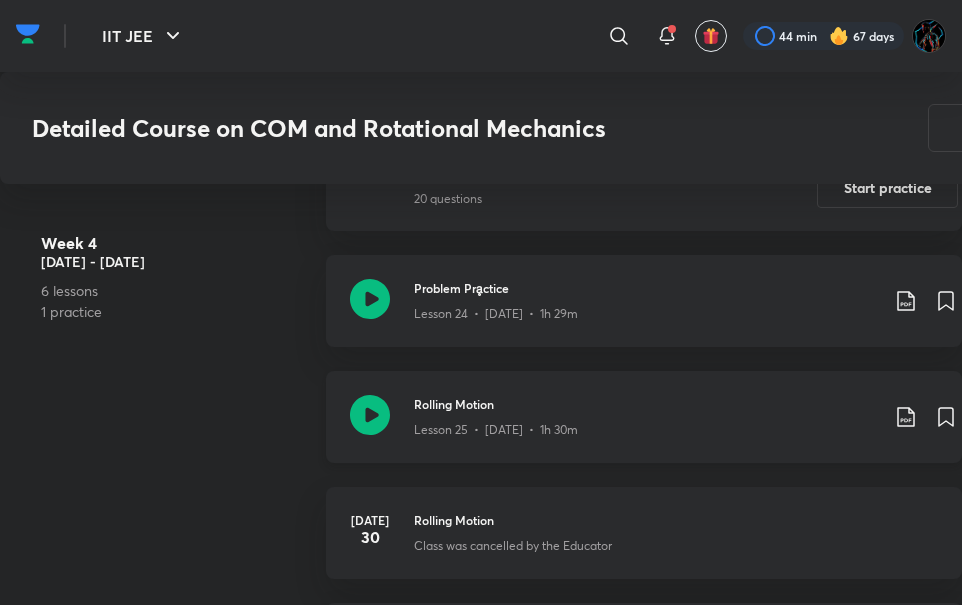 scroll, scrollTop: 4433, scrollLeft: 0, axis: vertical 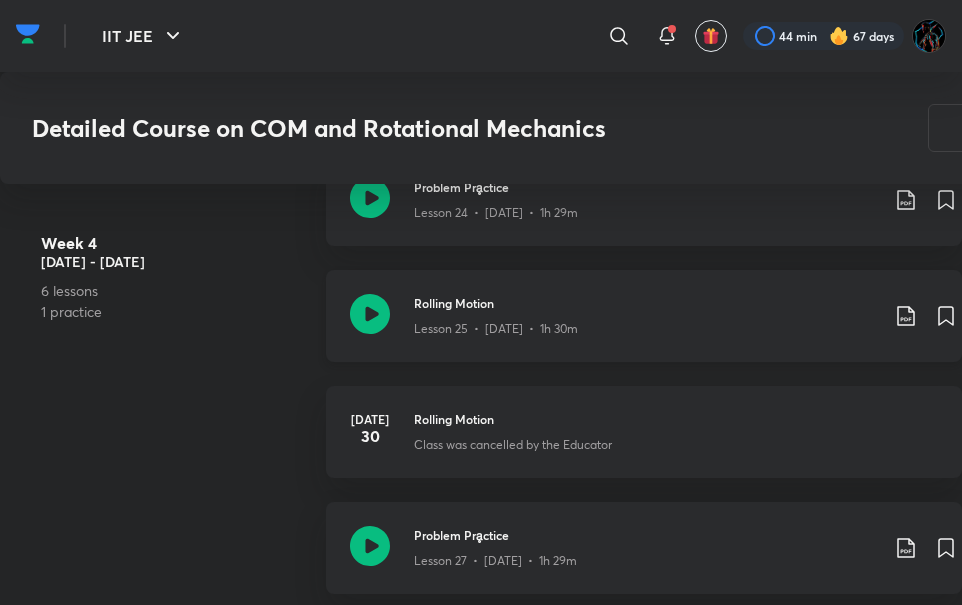 click 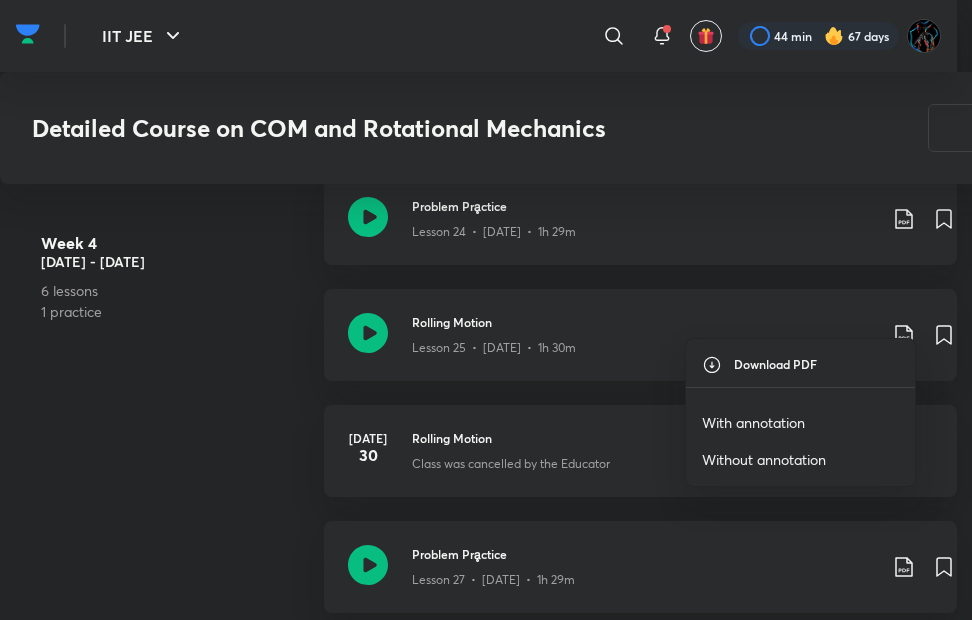 click on "With annotation" at bounding box center (753, 422) 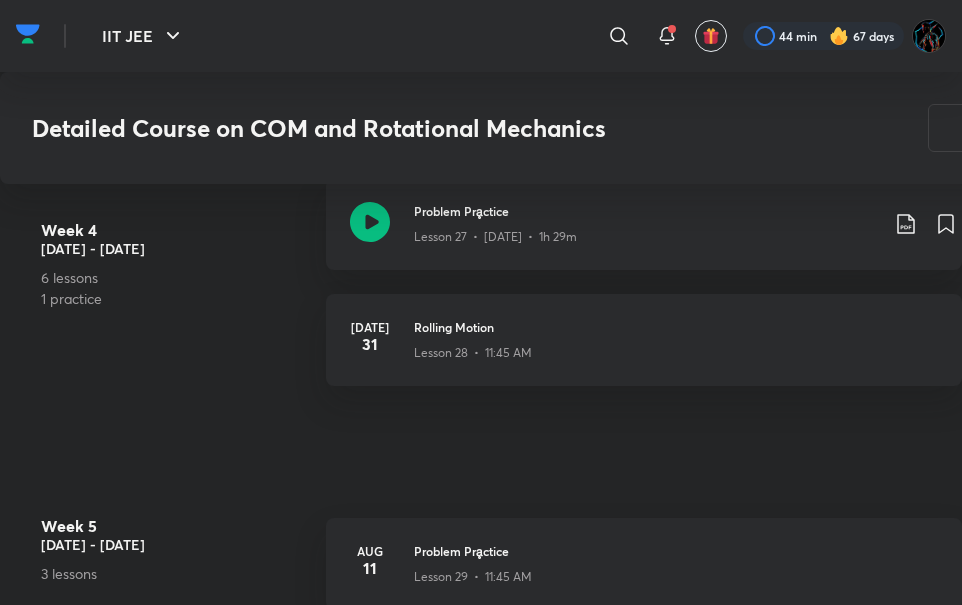 scroll, scrollTop: 4753, scrollLeft: 0, axis: vertical 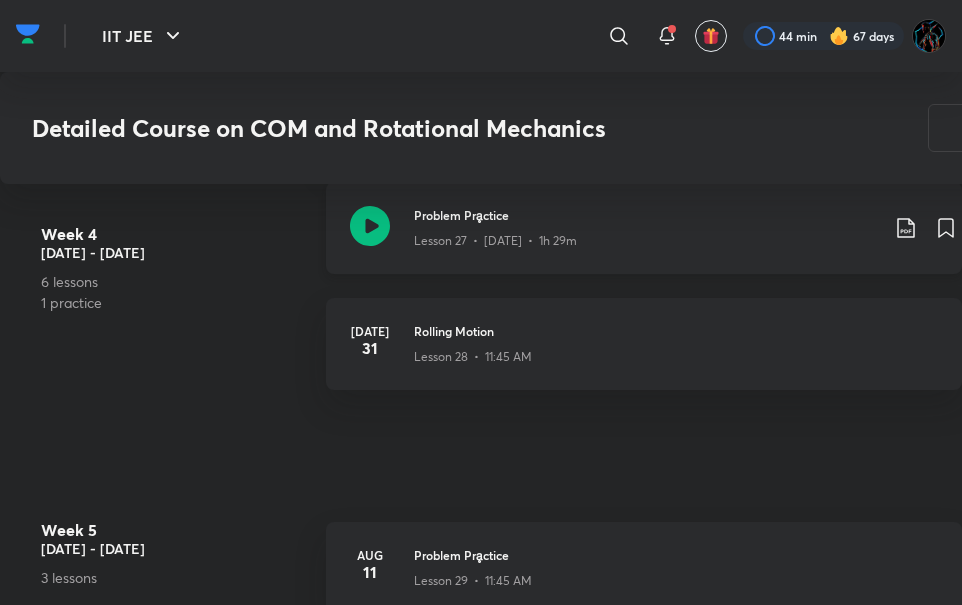 click 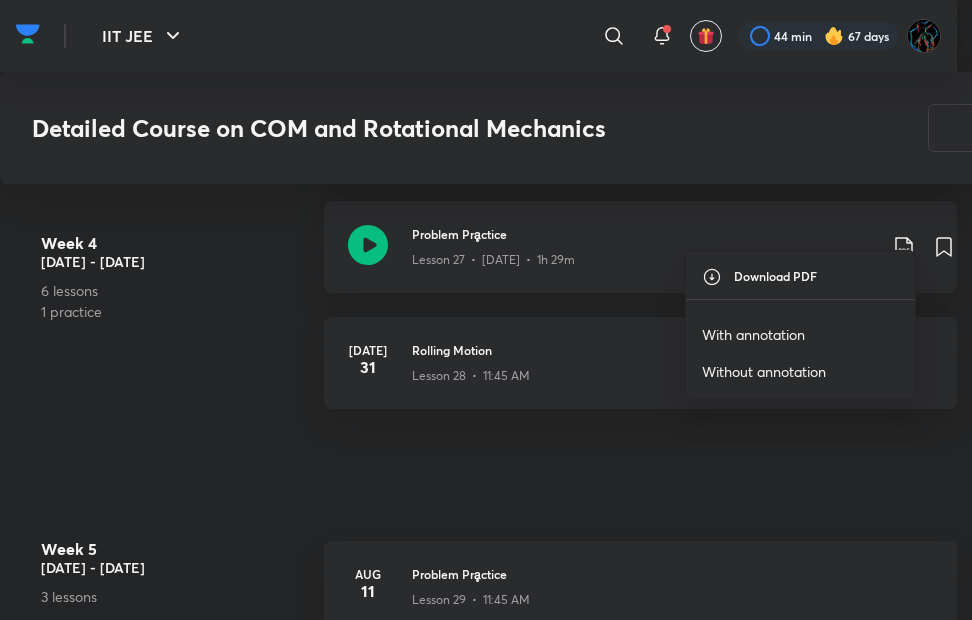 click on "With annotation" at bounding box center [800, 334] 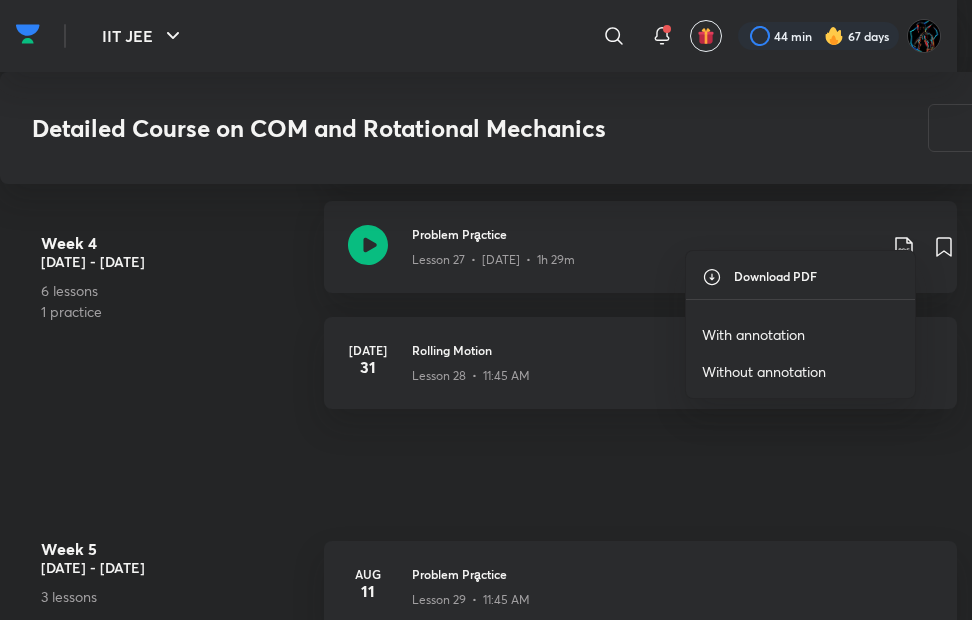 click on "With annotation" at bounding box center [753, 334] 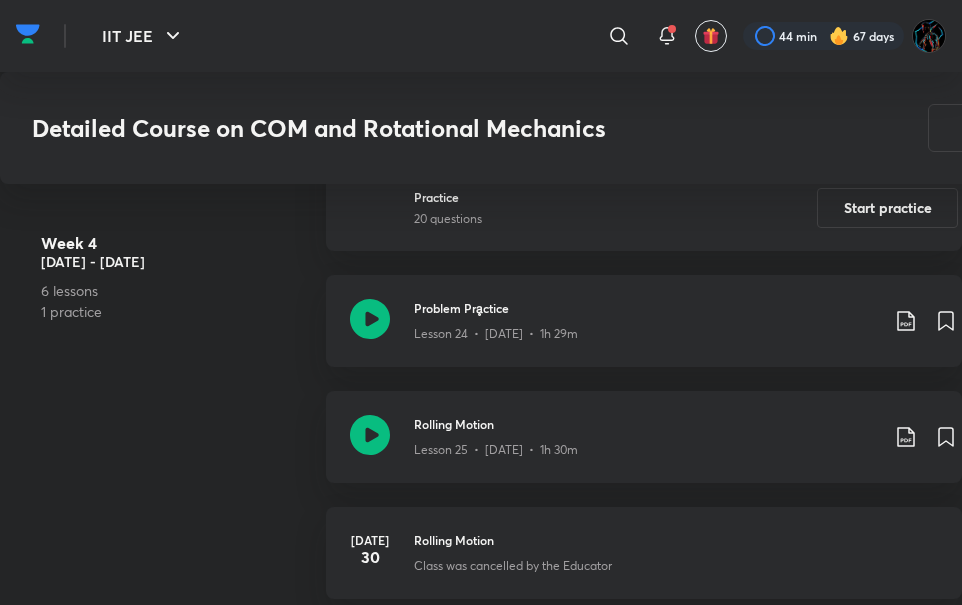scroll, scrollTop: 4313, scrollLeft: 0, axis: vertical 